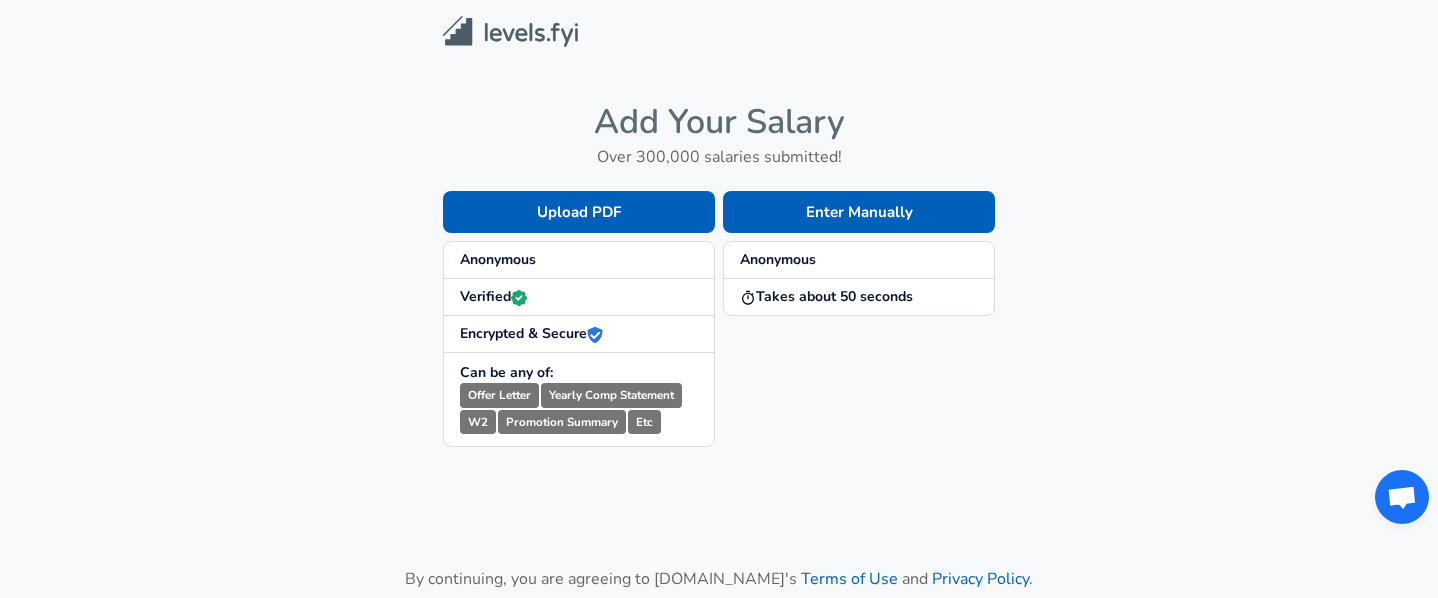 scroll, scrollTop: 0, scrollLeft: 0, axis: both 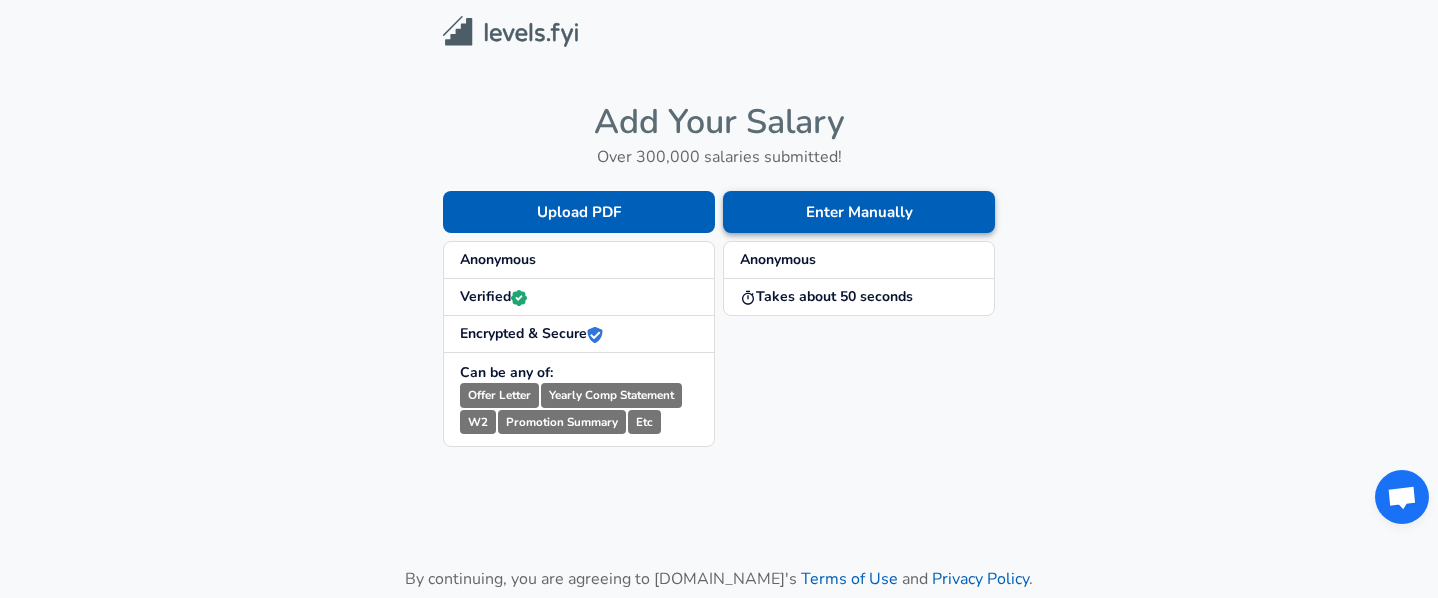 click on "Enter Manually" at bounding box center (859, 212) 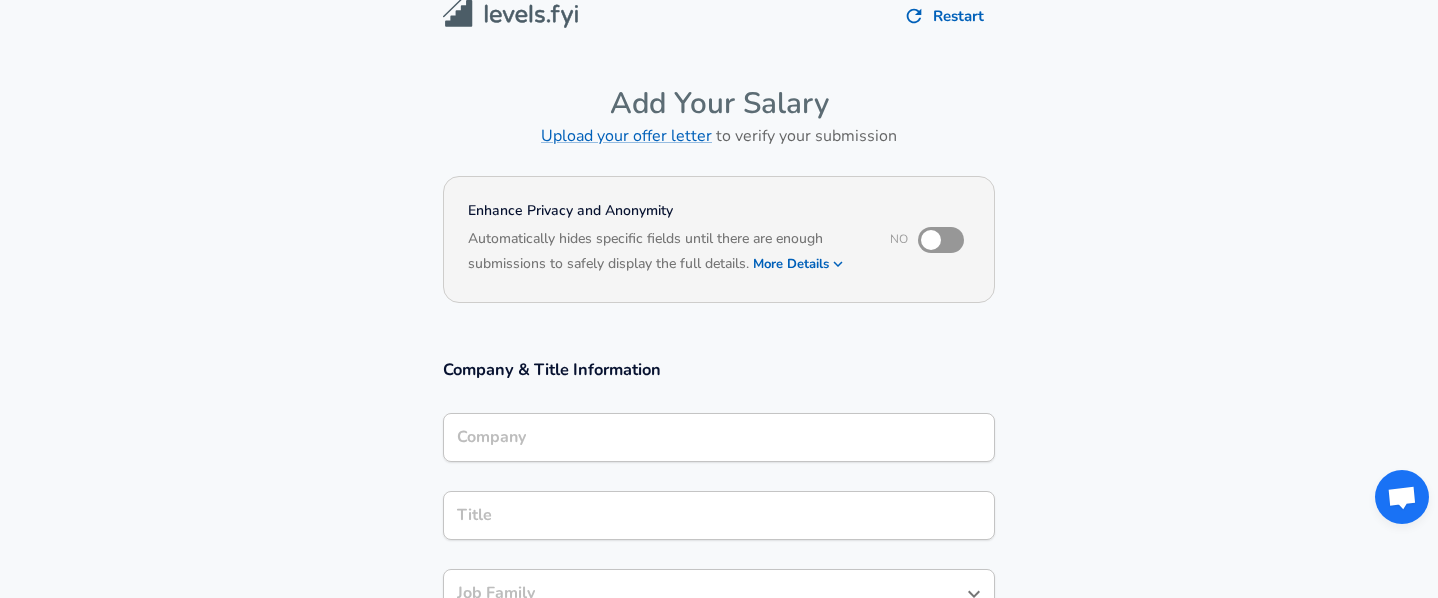 scroll, scrollTop: 0, scrollLeft: 0, axis: both 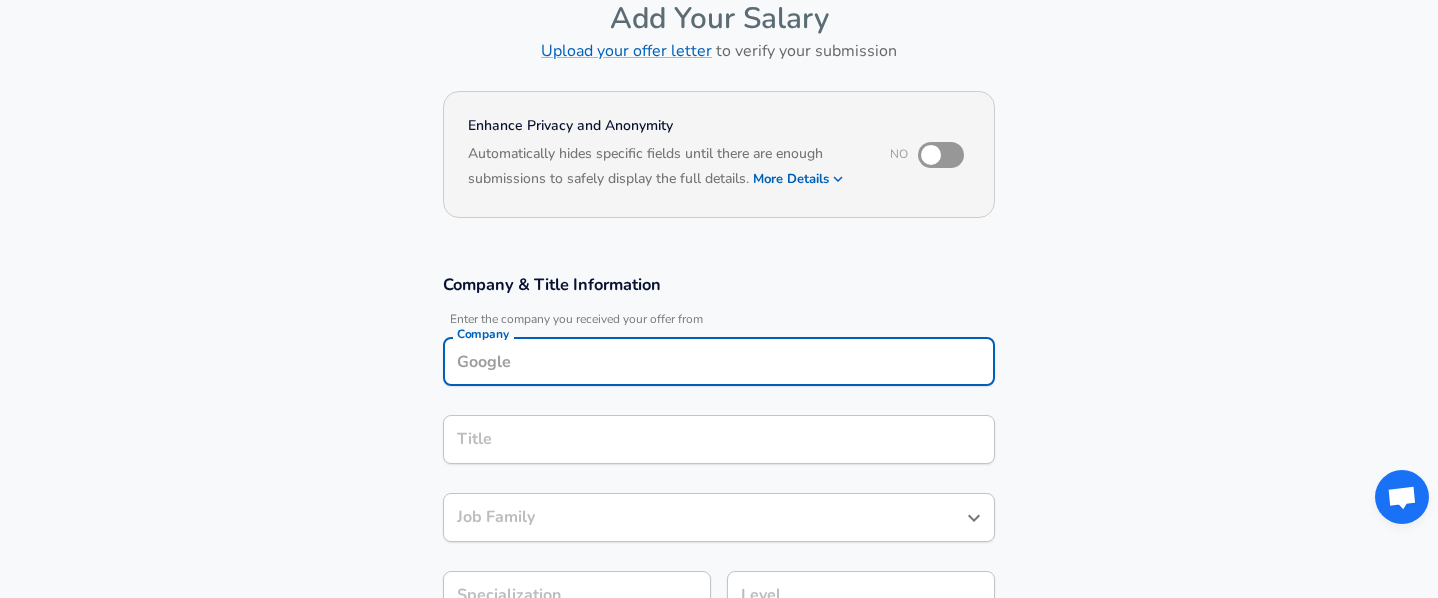 click on "Company" at bounding box center (719, 361) 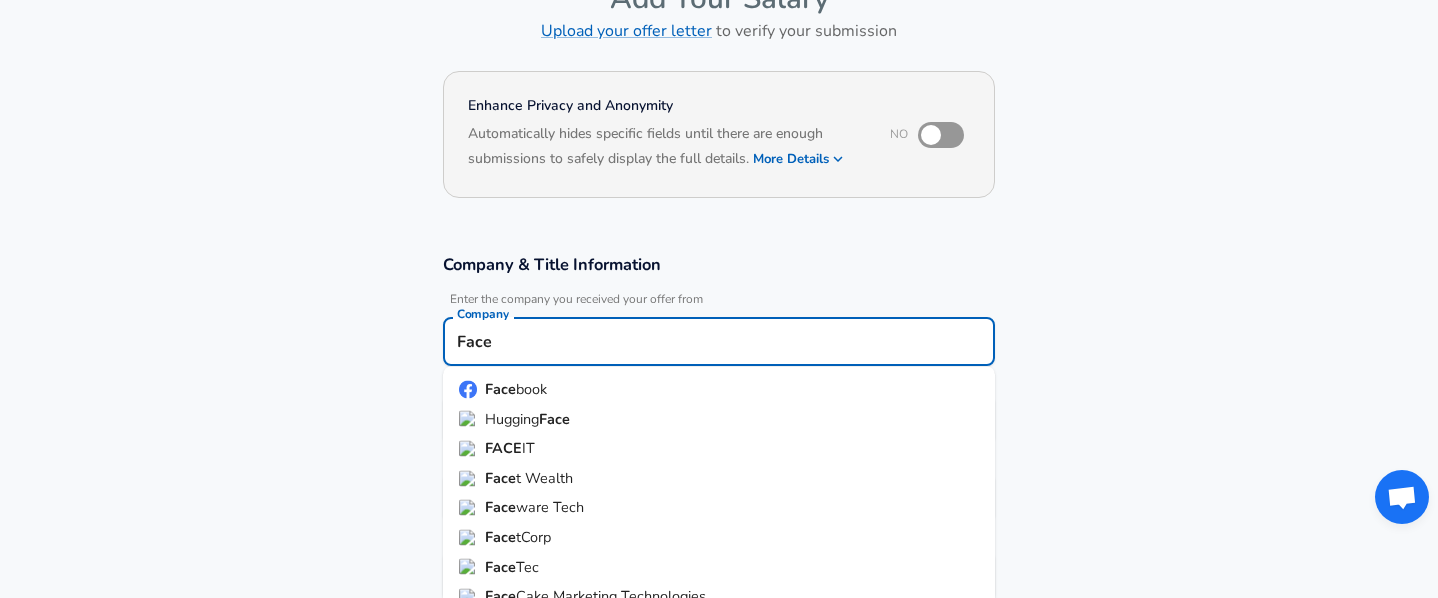 click on "Face book" at bounding box center [719, 390] 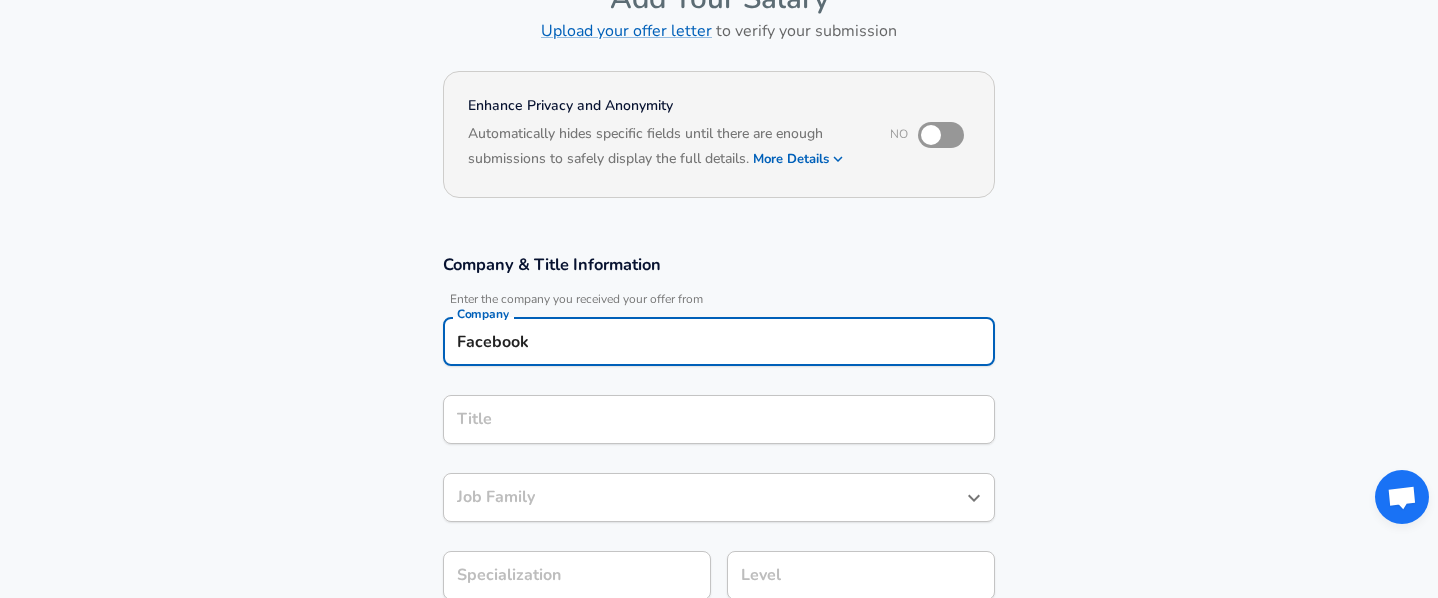 type on "Facebook" 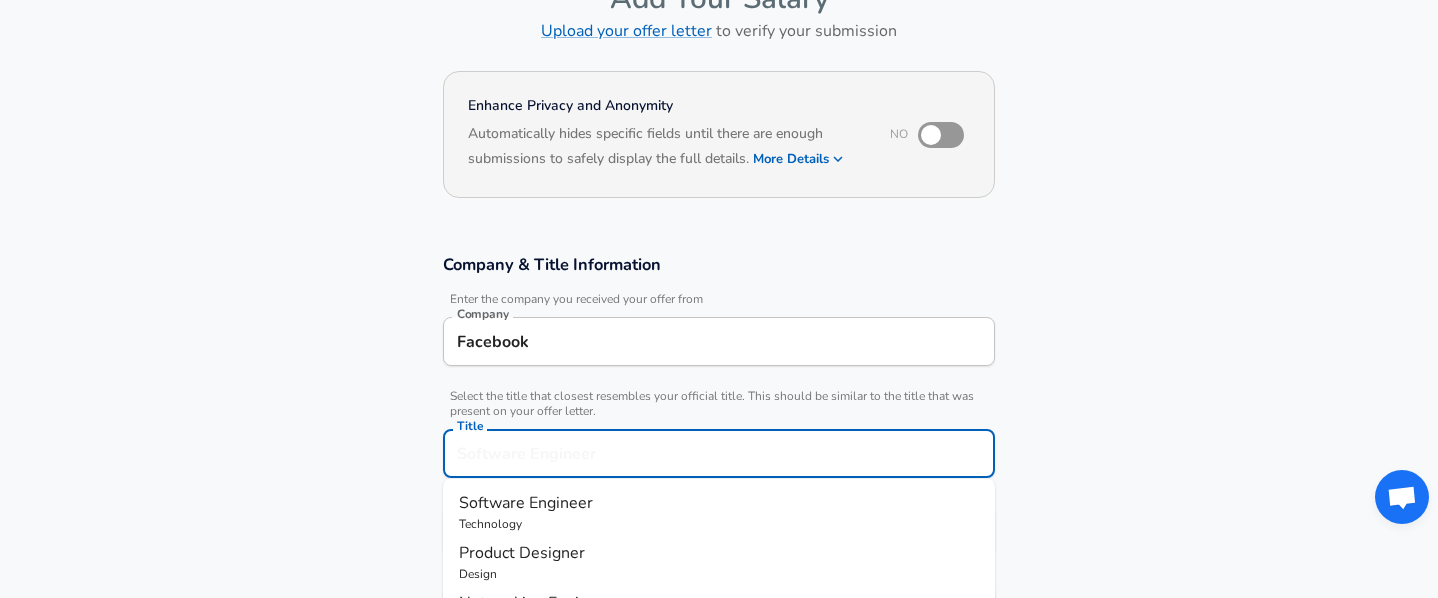 scroll, scrollTop: 166, scrollLeft: 0, axis: vertical 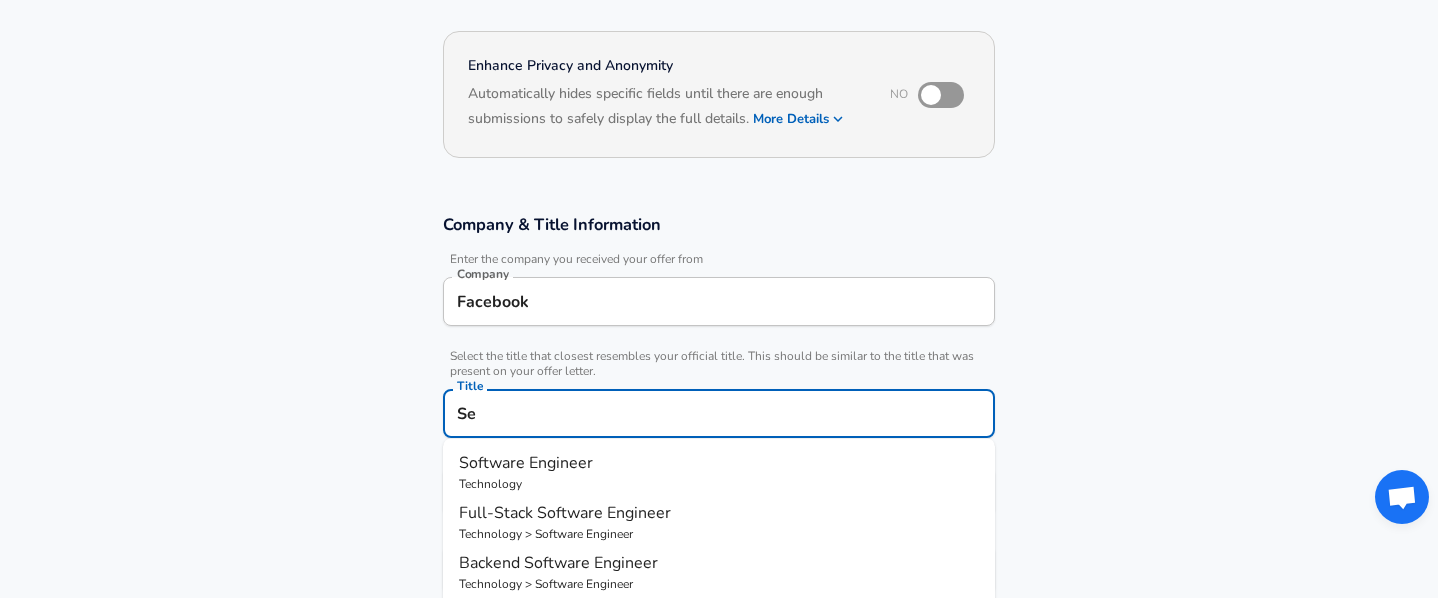 type on "S" 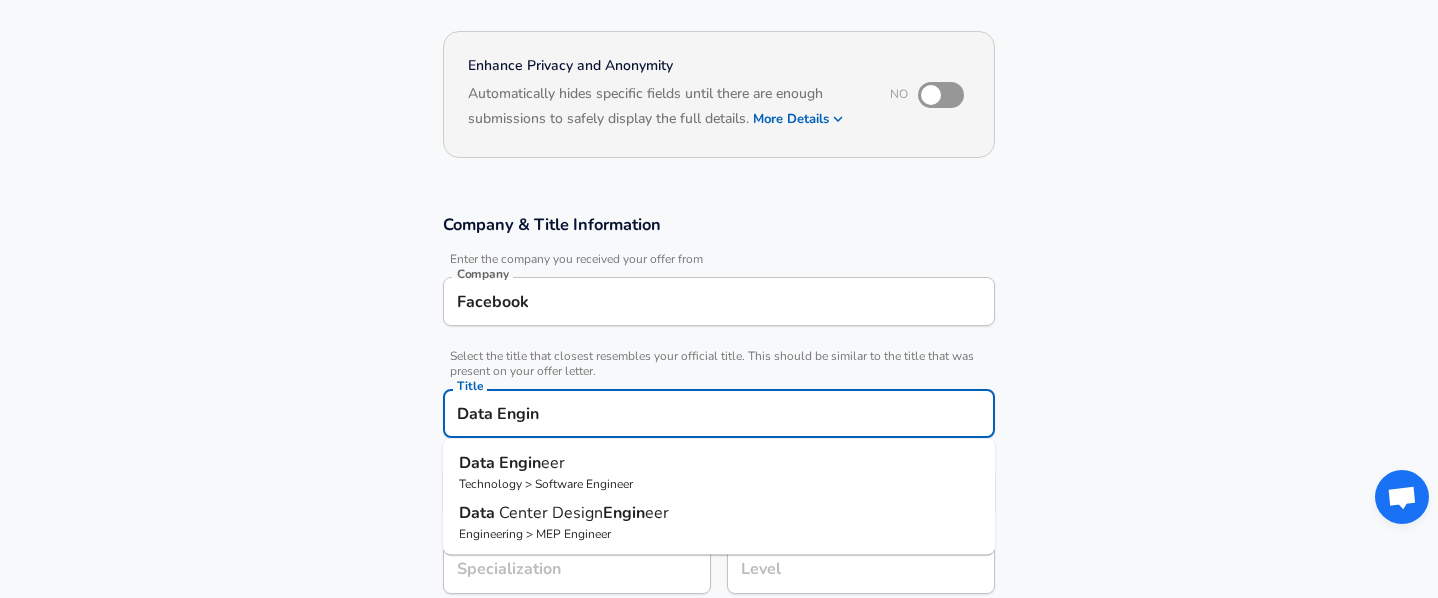 click on "Data     Engin eer" at bounding box center (719, 463) 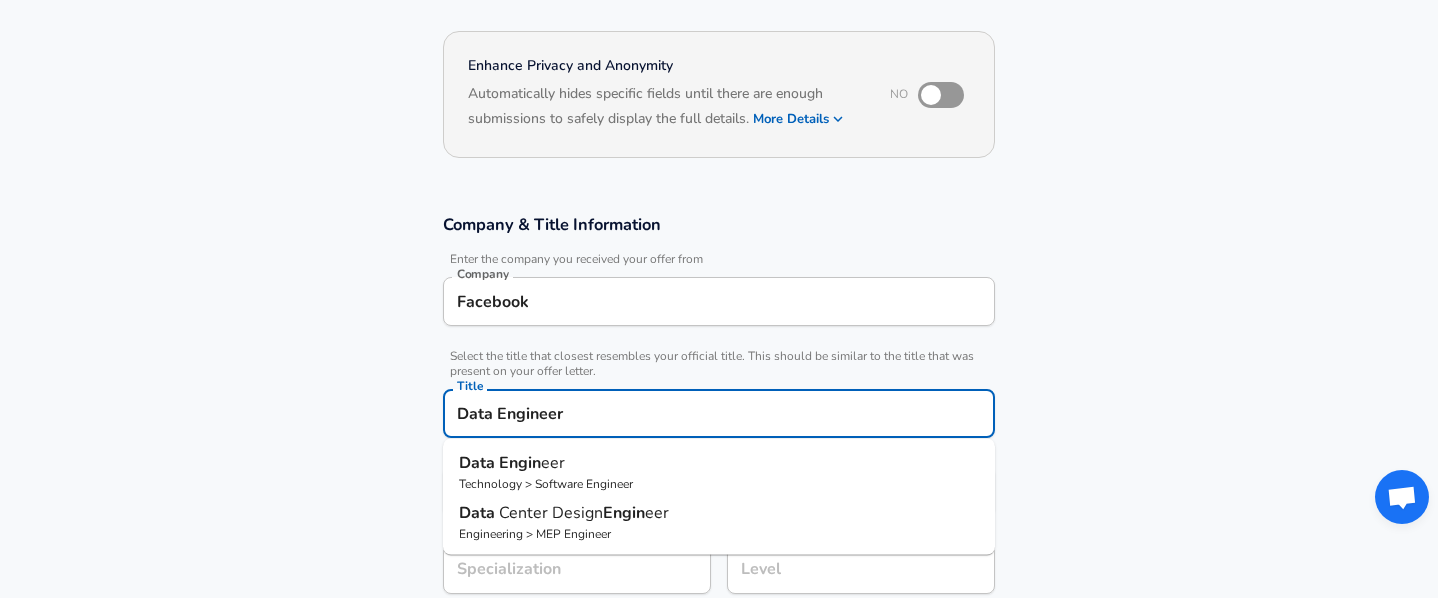 type on "Software Engineer" 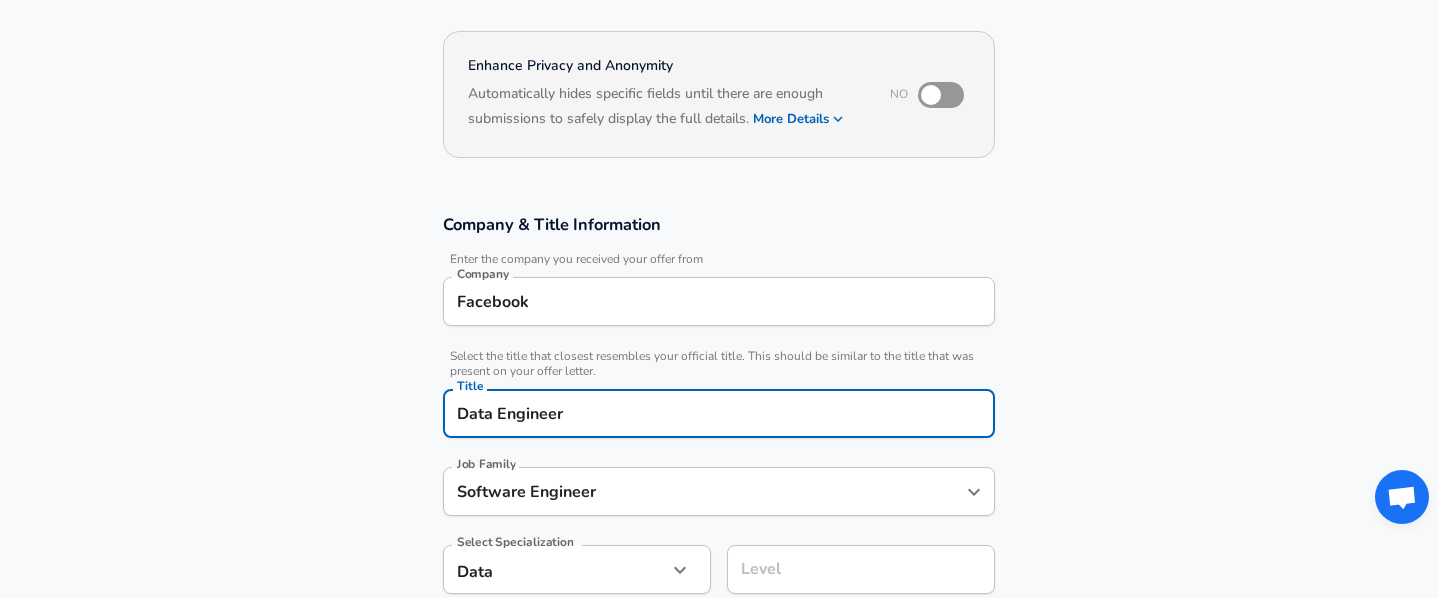scroll, scrollTop: 278, scrollLeft: 0, axis: vertical 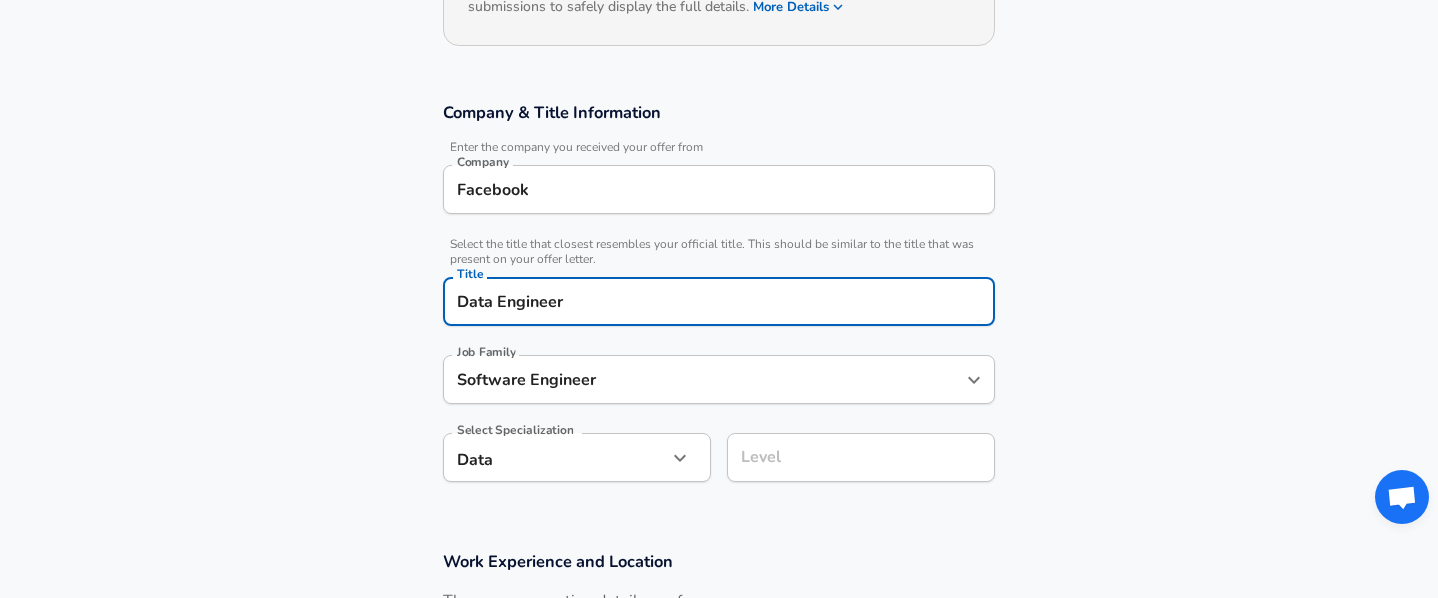 type on "Data Engineer" 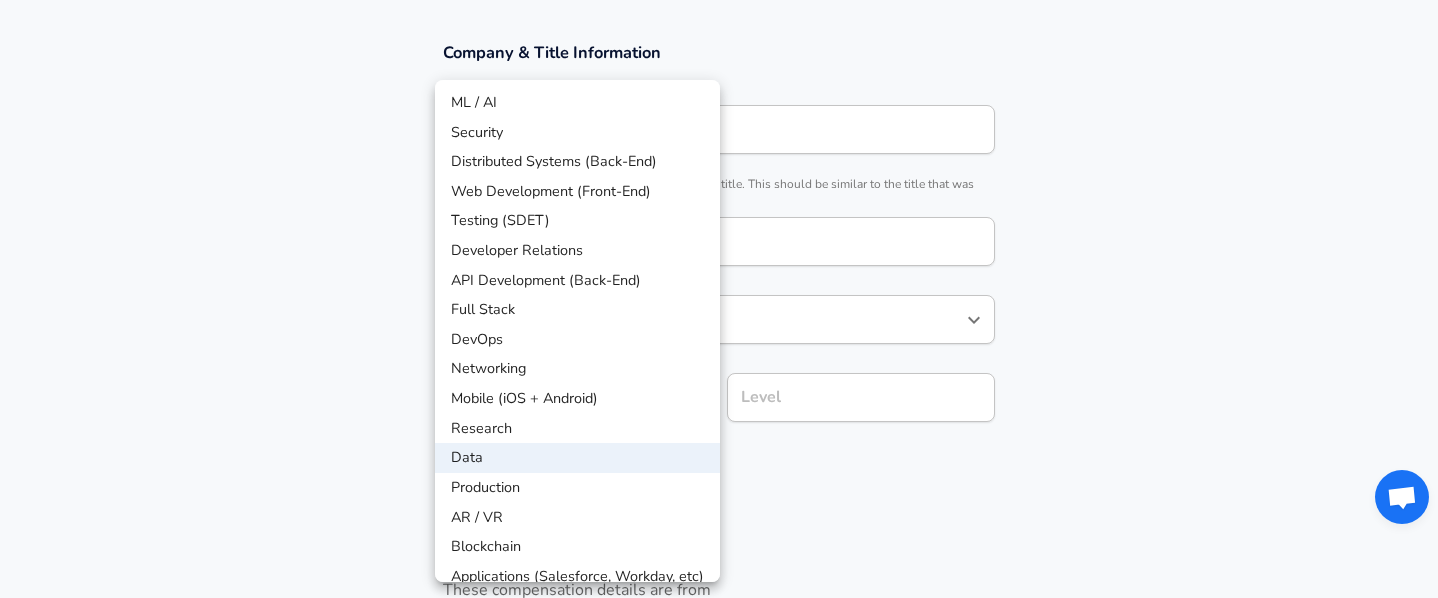 click at bounding box center (719, 299) 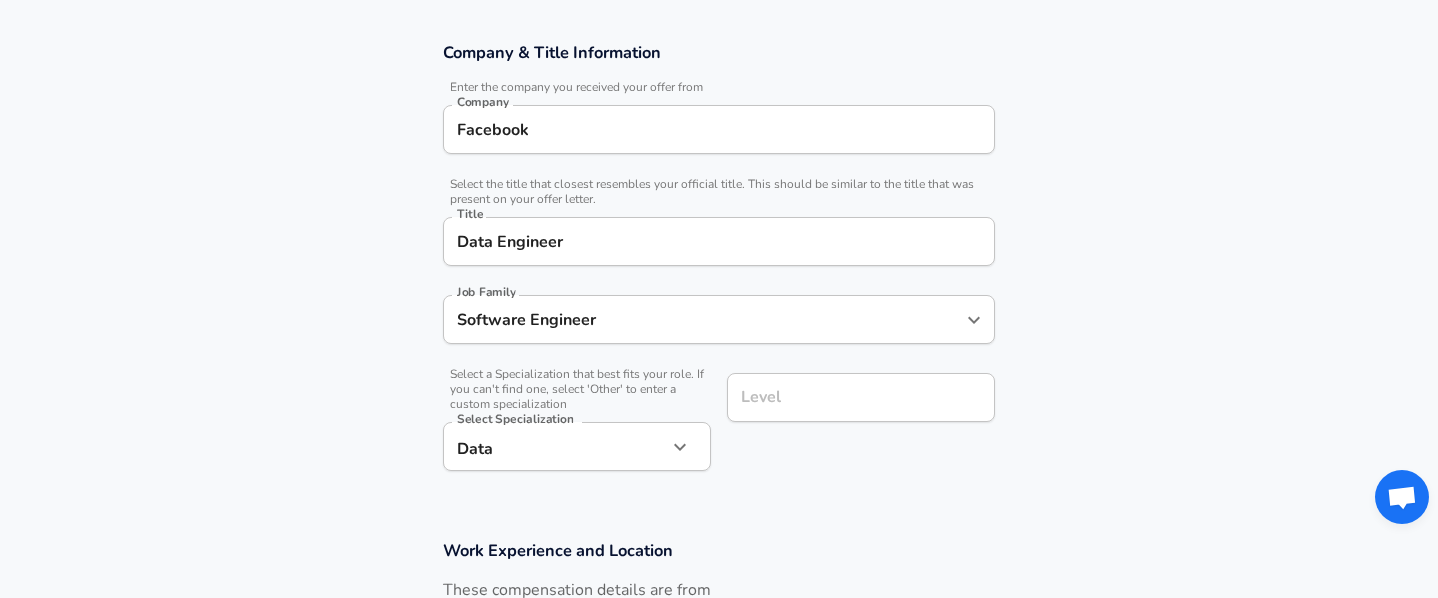 click on "Level" at bounding box center [861, 397] 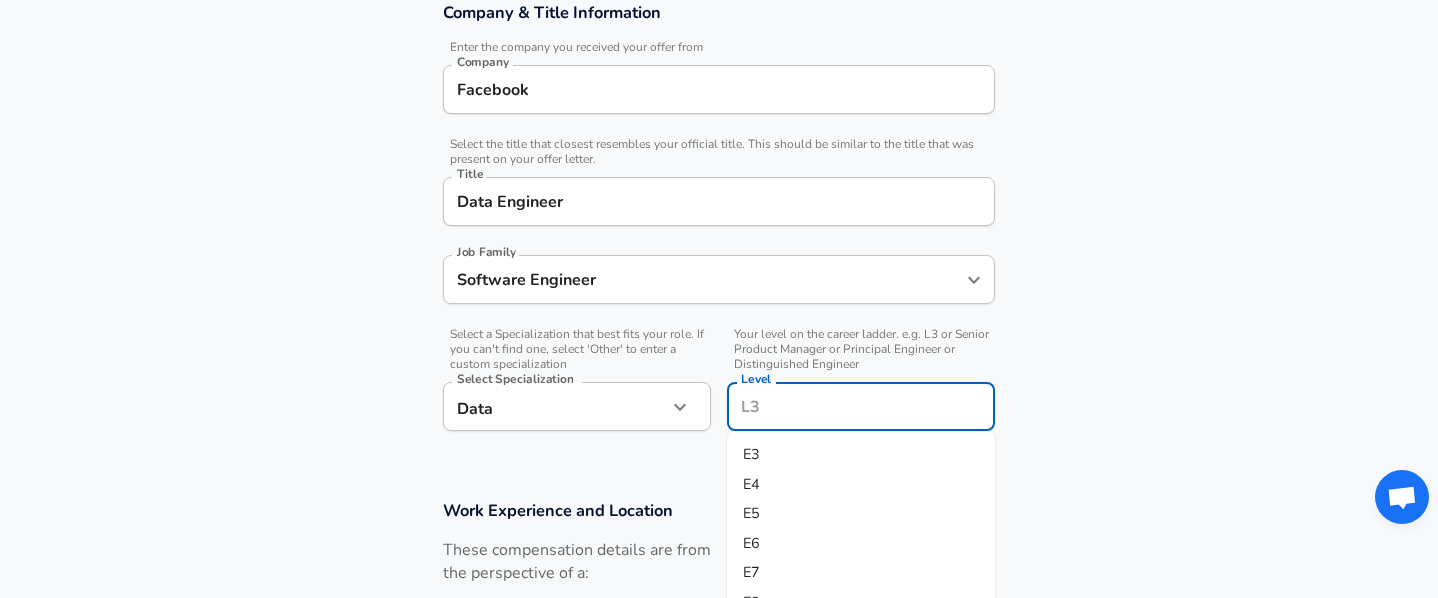 click on "E5" at bounding box center (861, 514) 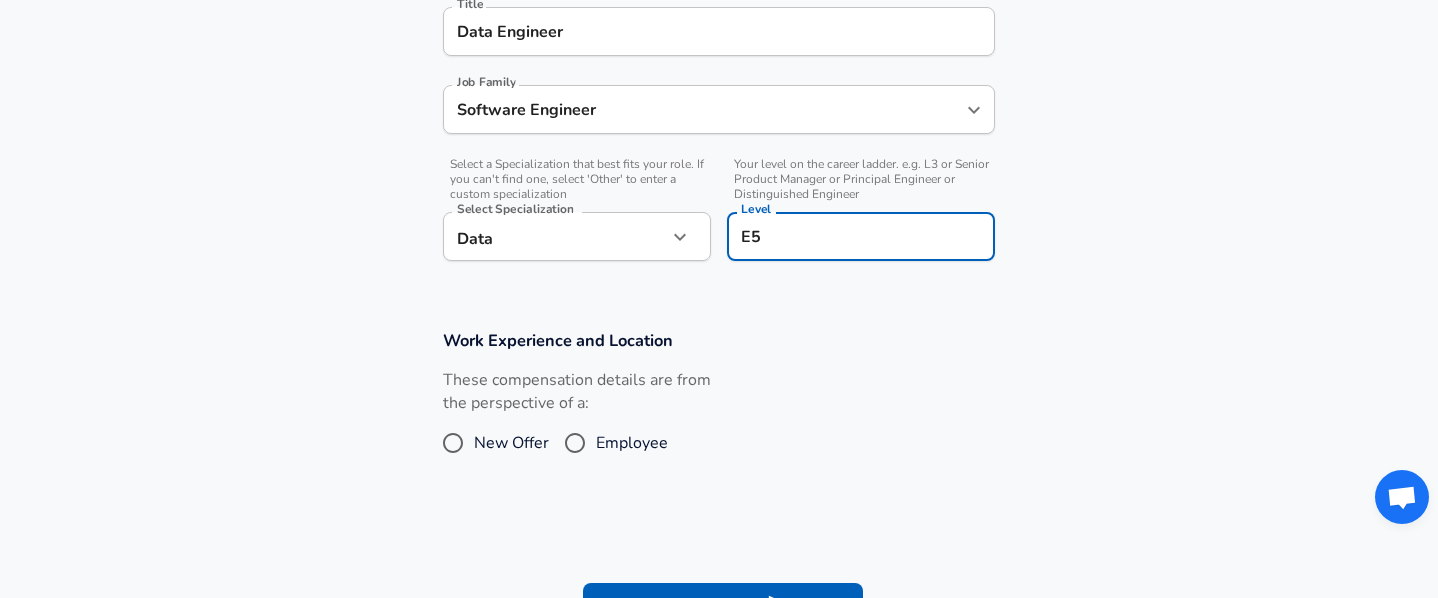 scroll, scrollTop: 627, scrollLeft: 0, axis: vertical 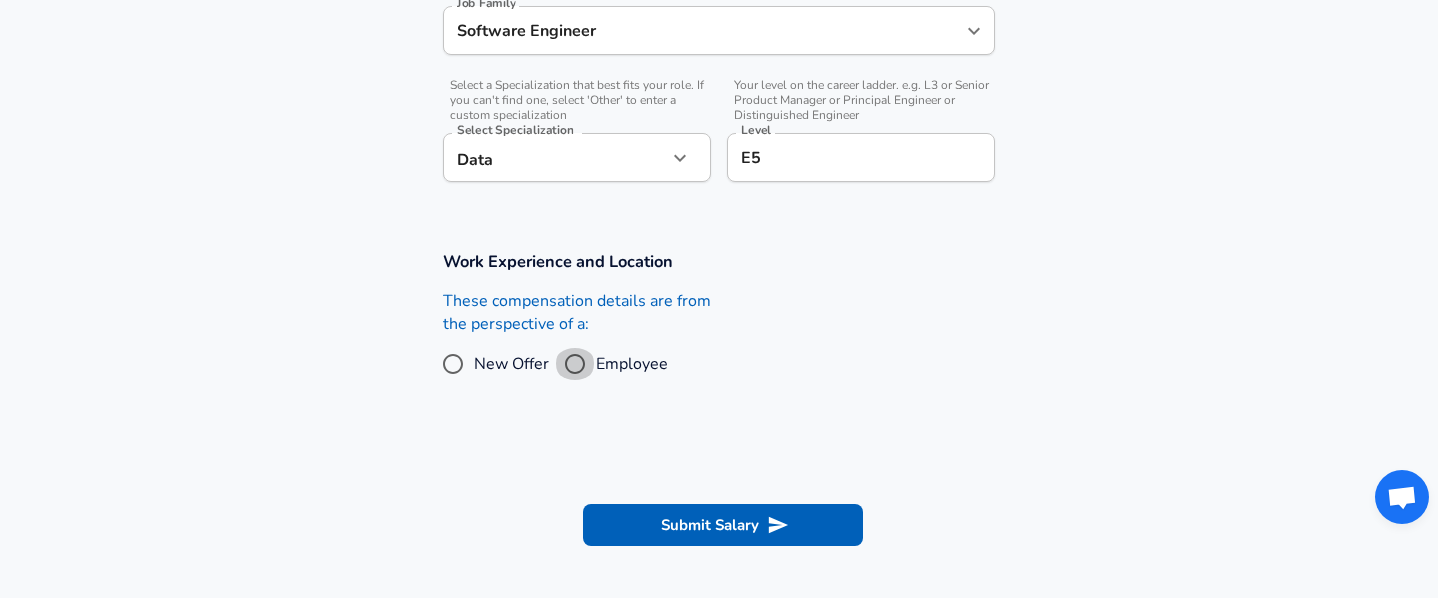 click on "Employee" at bounding box center [575, 364] 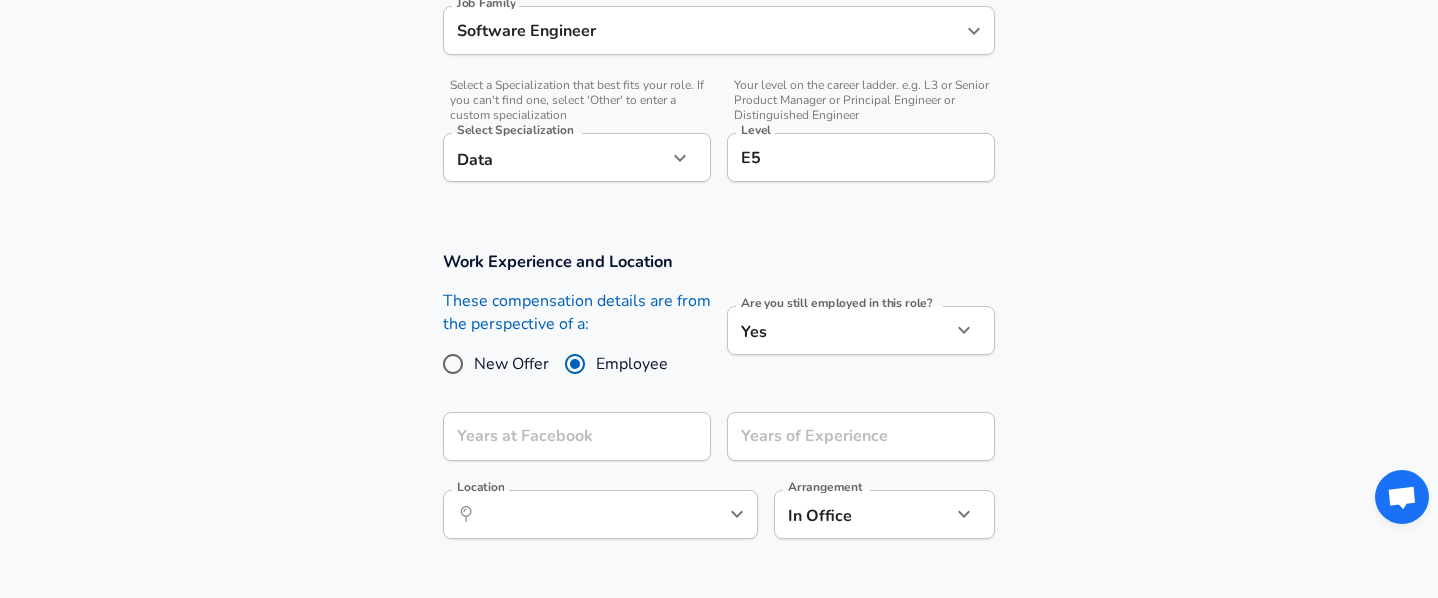 click on "Restart Add Your Salary Upload your offer letter   to verify your submission Enhance Privacy and Anonymity No Automatically hides specific fields until there are enough submissions to safely display the full details.   More Details Based on your submission and the data points that we have already collected, we will automatically hide and anonymize specific fields if there aren't enough data points to remain sufficiently anonymous. Company & Title Information   Enter the company you received your offer from Company Facebook Company   Select the title that closest resembles your official title. This should be similar to the title that was present on your offer letter. Title Data Engineer Title Job Family Software Engineer Job Family   Select a Specialization that best fits your role. If you can't find one, select 'Other' to enter a custom specialization Select Specialization Data Data Select Specialization   Level E5 Level Work Experience and Location These compensation details are from the perspective of a:" at bounding box center (719, -328) 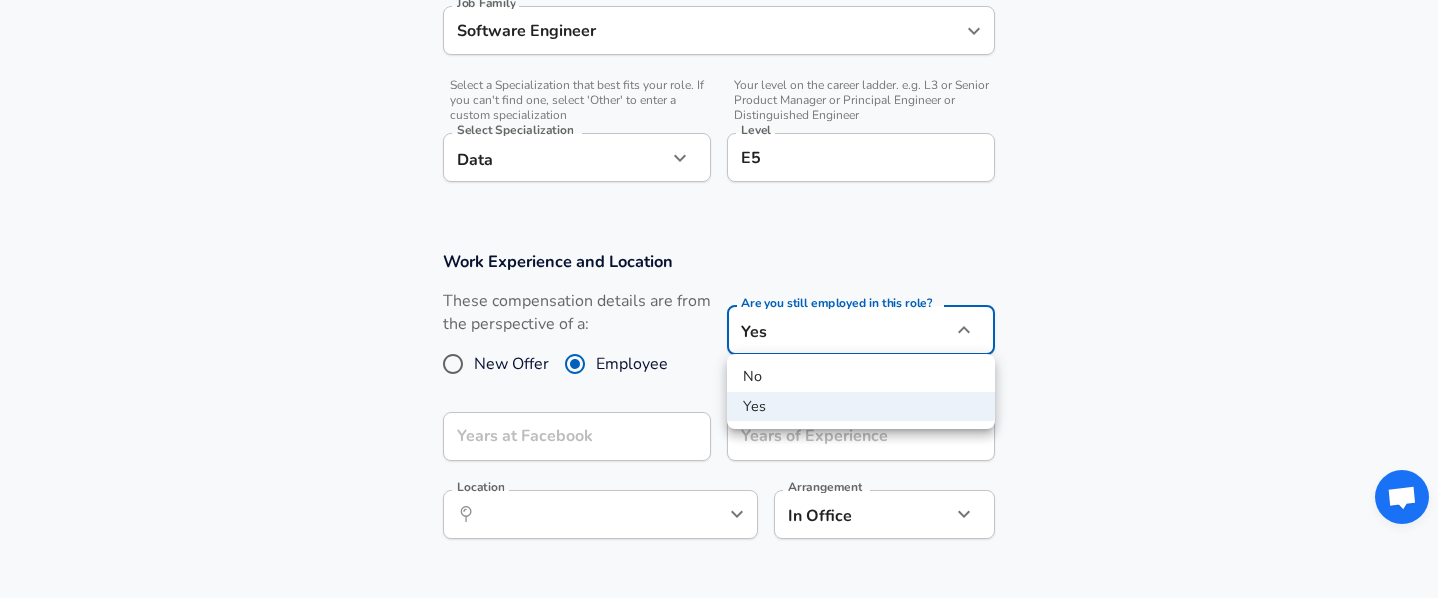 click on "No" at bounding box center [861, 377] 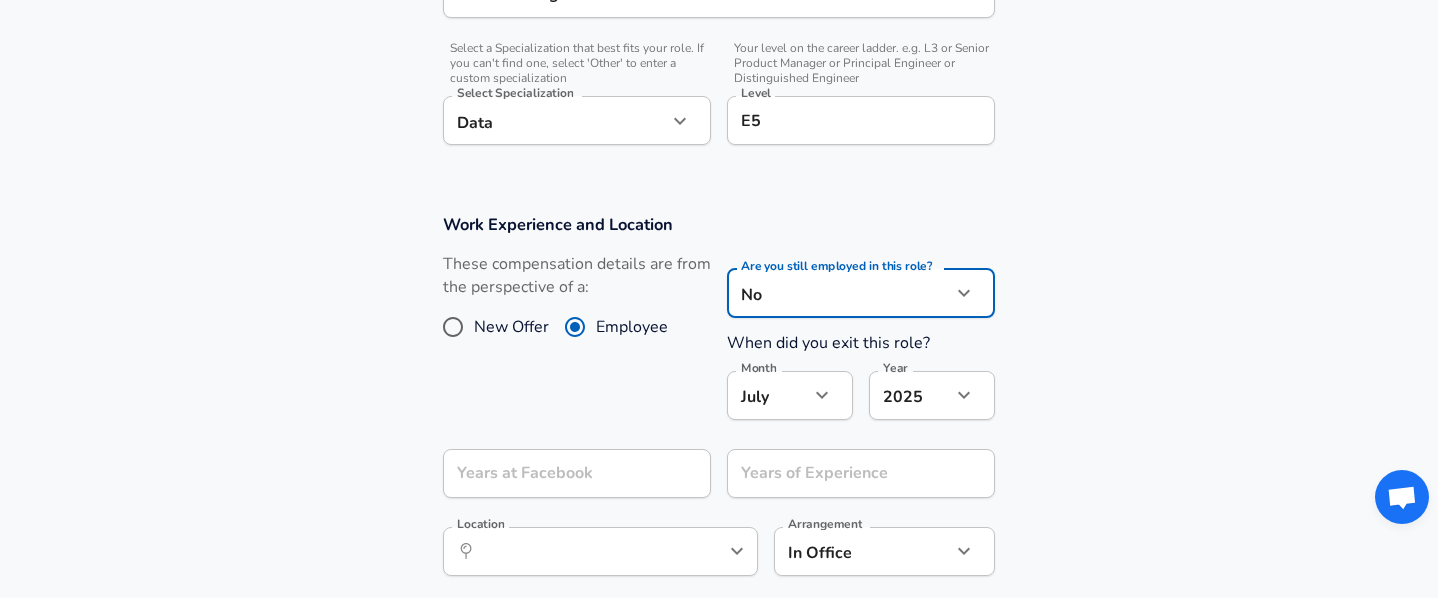 scroll, scrollTop: 675, scrollLeft: 0, axis: vertical 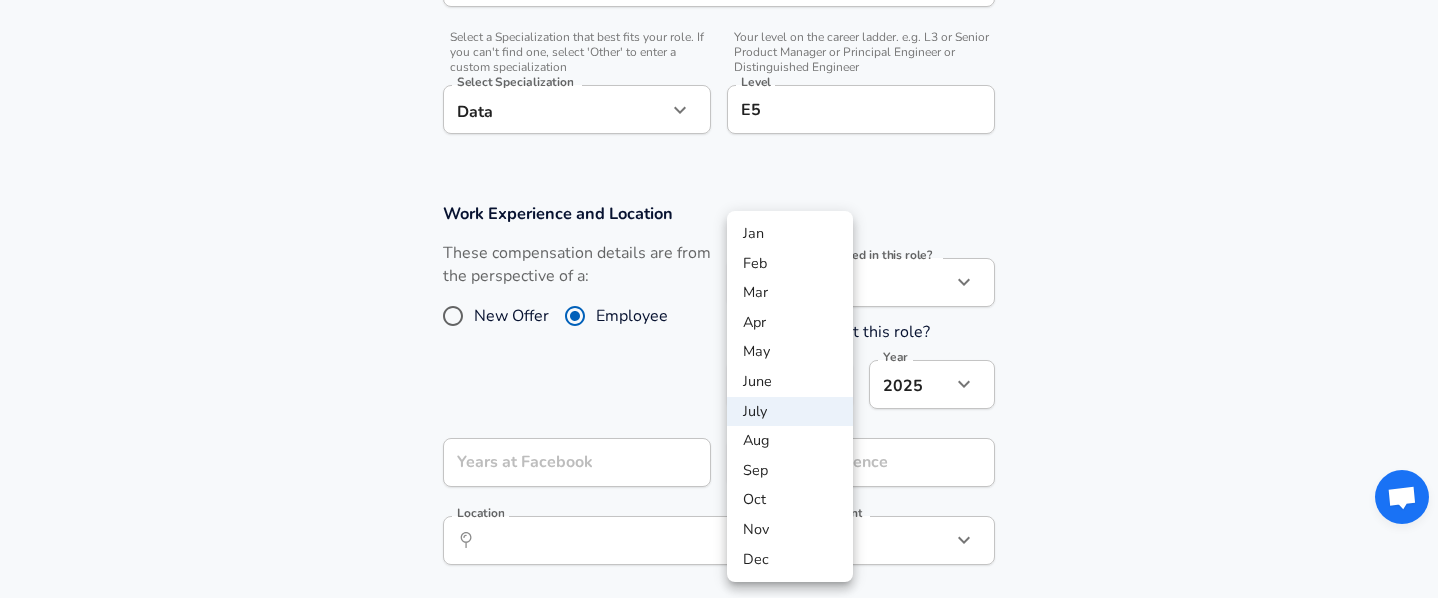 click on "Restart Add Your Salary Upload your offer letter   to verify your submission Enhance Privacy and Anonymity No Automatically hides specific fields until there are enough submissions to safely display the full details.   More Details Based on your submission and the data points that we have already collected, we will automatically hide and anonymize specific fields if there aren't enough data points to remain sufficiently anonymous. Company & Title Information   Enter the company you received your offer from Company Facebook Company   Select the title that closest resembles your official title. This should be similar to the title that was present on your offer letter. Title Data Engineer Title Job Family Software Engineer Job Family   Select a Specialization that best fits your role. If you can't find one, select 'Other' to enter a custom specialization Select Specialization Data Data Select Specialization   Level E5 Level Work Experience and Location These compensation details are from the perspective of a: No" at bounding box center [719, -376] 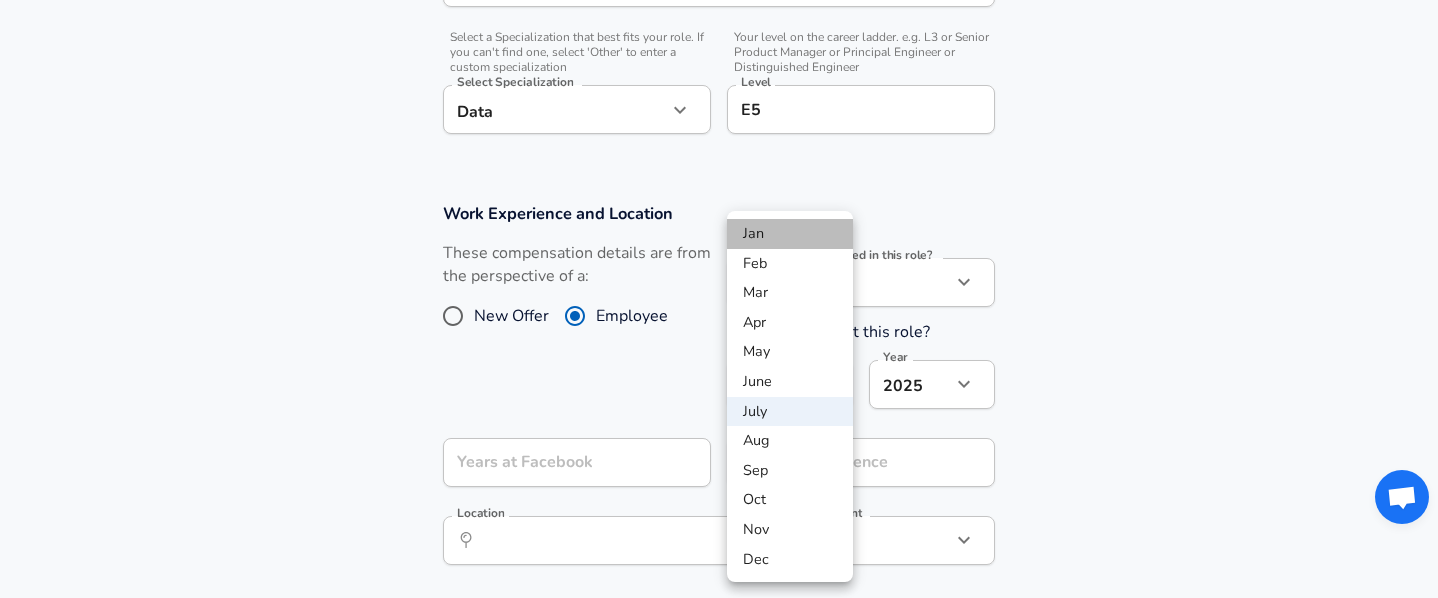 click on "Jan" at bounding box center [790, 234] 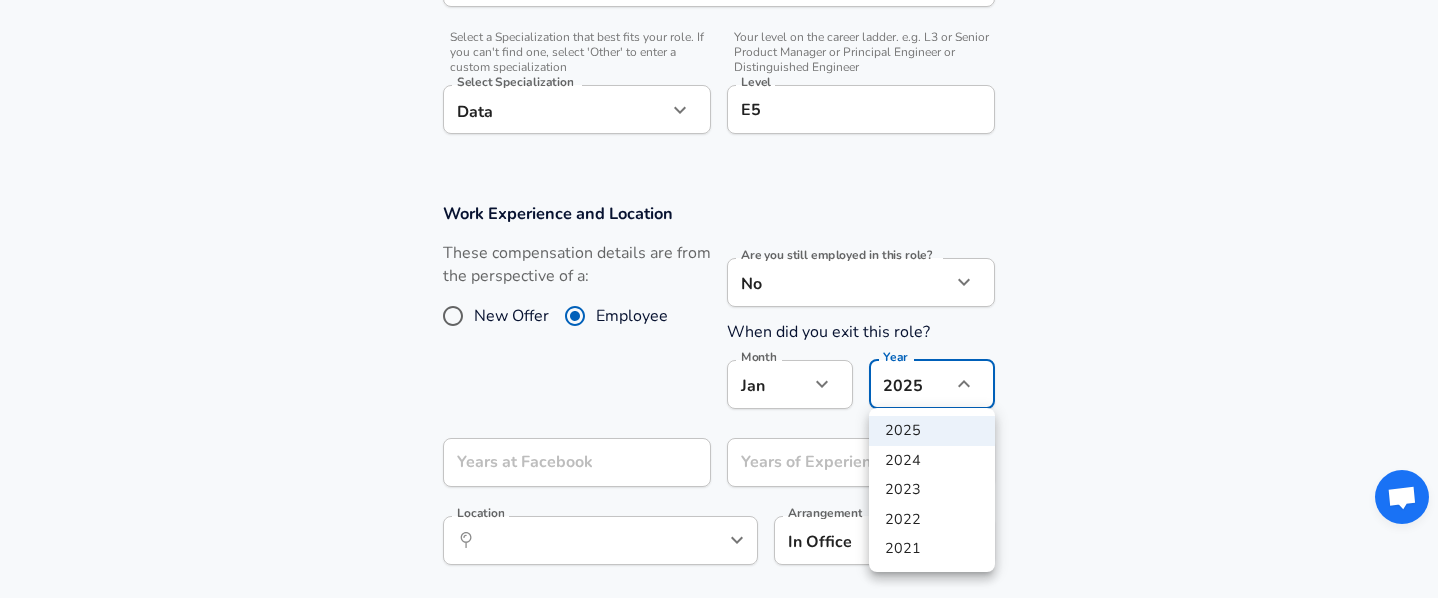 click on "Restart Add Your Salary Upload your offer letter   to verify your submission Enhance Privacy and Anonymity No Automatically hides specific fields until there are enough submissions to safely display the full details.   More Details Based on your submission and the data points that we have already collected, we will automatically hide and anonymize specific fields if there aren't enough data points to remain sufficiently anonymous. Company & Title Information   Enter the company you received your offer from Company Facebook Company   Select the title that closest resembles your official title. This should be similar to the title that was present on your offer letter. Title Data Engineer Title Job Family Software Engineer Job Family   Select a Specialization that best fits your role. If you can't find one, select 'Other' to enter a custom specialization Select Specialization Data Data Select Specialization   Level E5 Level Work Experience and Location These compensation details are from the perspective of a: No" at bounding box center (719, -376) 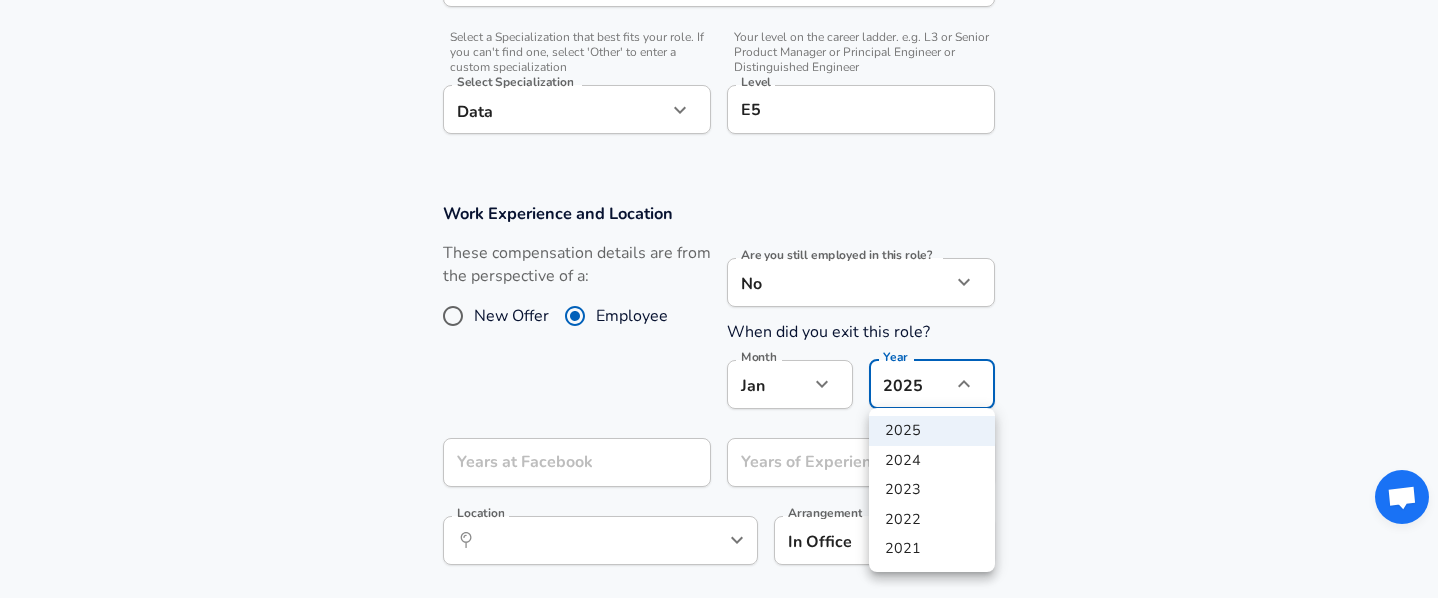 click on "2024" at bounding box center (932, 461) 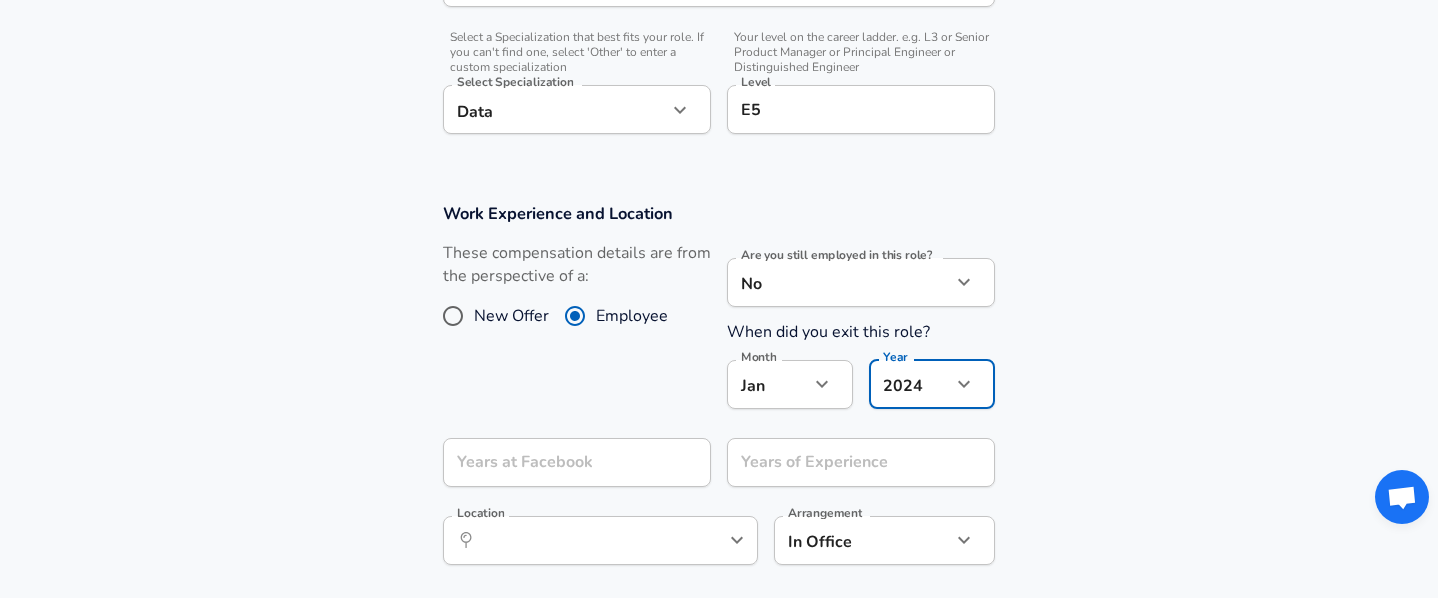 click on "Restart Add Your Salary Upload your offer letter   to verify your submission Enhance Privacy and Anonymity No Automatically hides specific fields until there are enough submissions to safely display the full details.   More Details Based on your submission and the data points that we have already collected, we will automatically hide and anonymize specific fields if there aren't enough data points to remain sufficiently anonymous. Company & Title Information   Enter the company you received your offer from Company Facebook Company   Select the title that closest resembles your official title. This should be similar to the title that was present on your offer letter. Title Data Engineer Title Job Family Software Engineer Job Family   Select a Specialization that best fits your role. If you can't find one, select 'Other' to enter a custom specialization Select Specialization Data Data Select Specialization   Level E5 Level Work Experience and Location These compensation details are from the perspective of a: No" at bounding box center [719, -376] 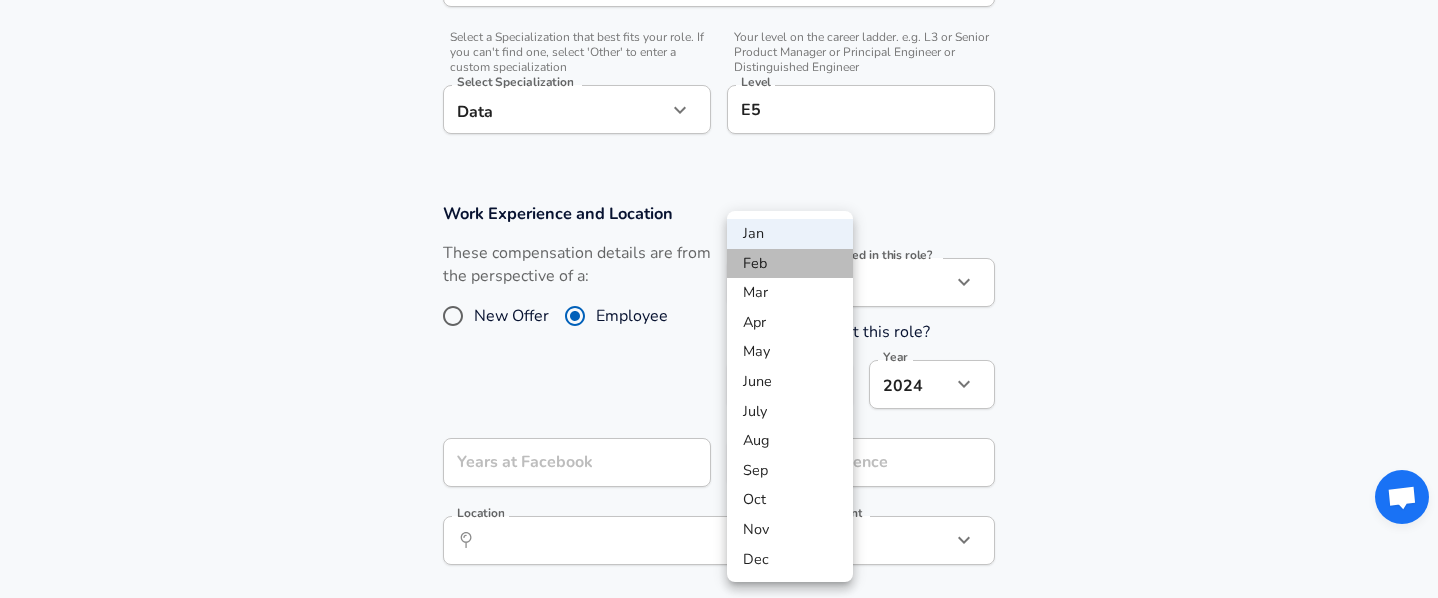 click on "Feb" at bounding box center [790, 264] 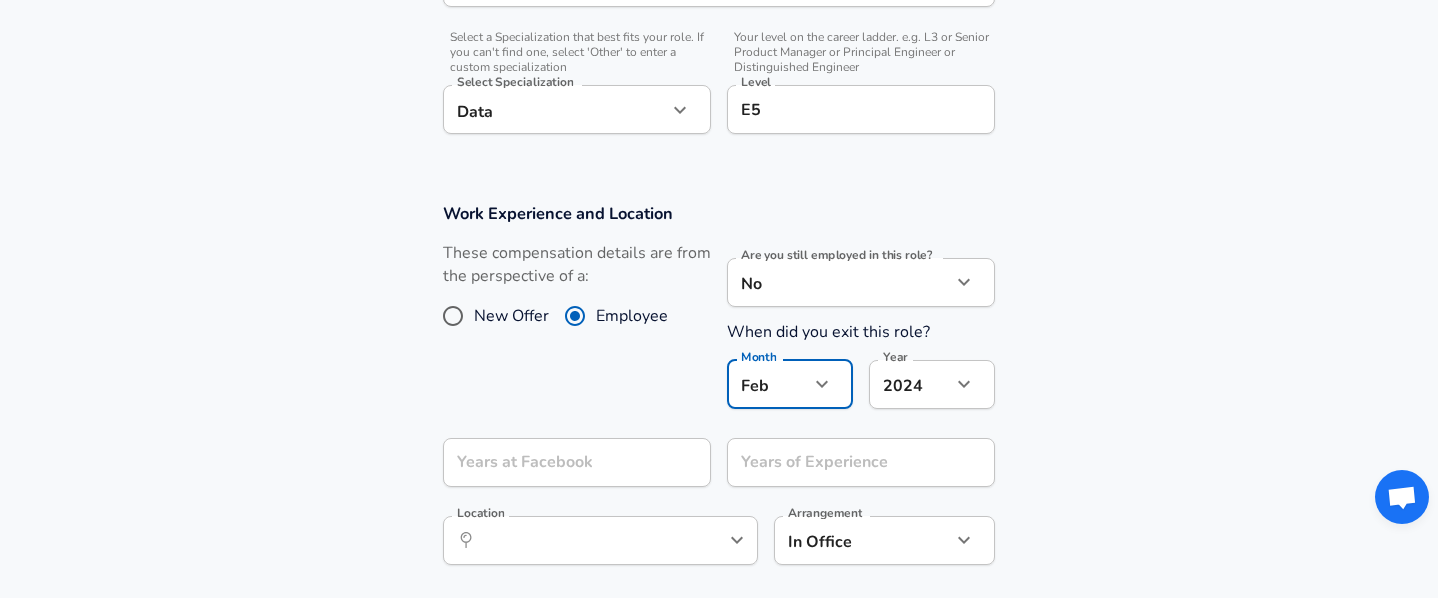 click on "Work Experience and Location These compensation details are from the perspective of a: New Offer Employee Are you still employed in this role? No no Are you still employed in this role? When did you exit this role? Month [DATE] Month Year [DATE] 2024 Year Years at Facebook Years at Facebook Years of Experience Years of Experience Location ​ Location Arrangement In Office office Arrangement" at bounding box center [719, 394] 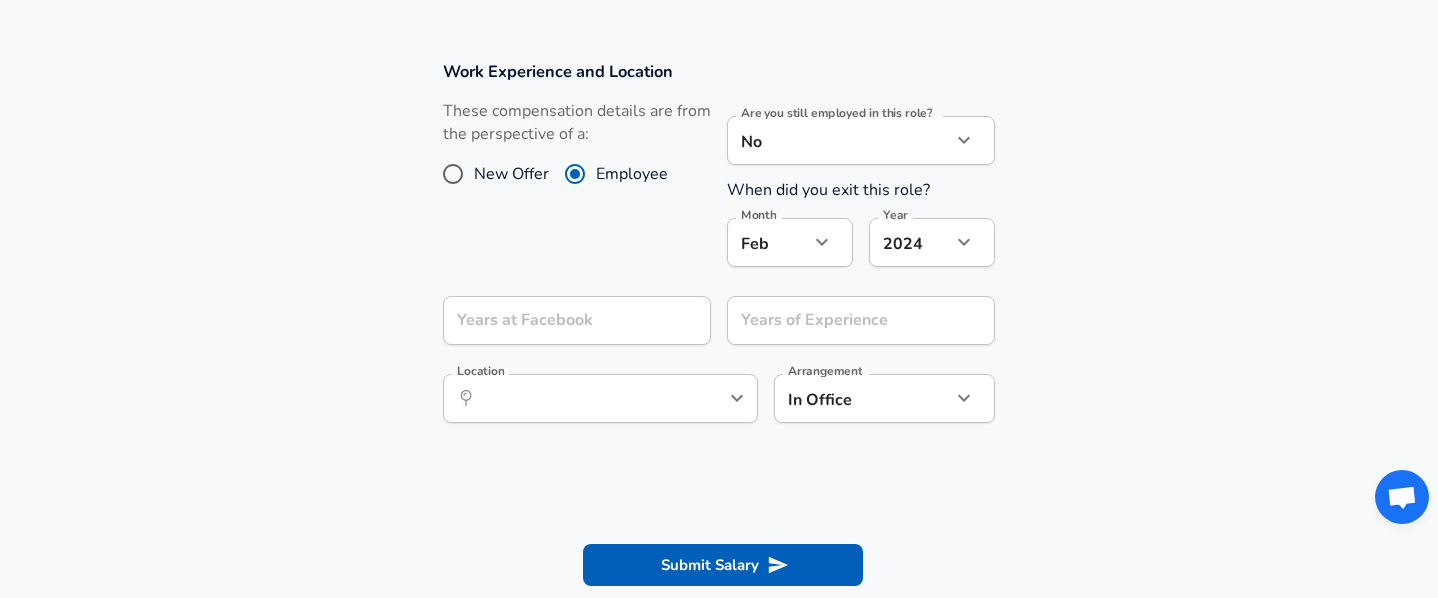 scroll, scrollTop: 839, scrollLeft: 0, axis: vertical 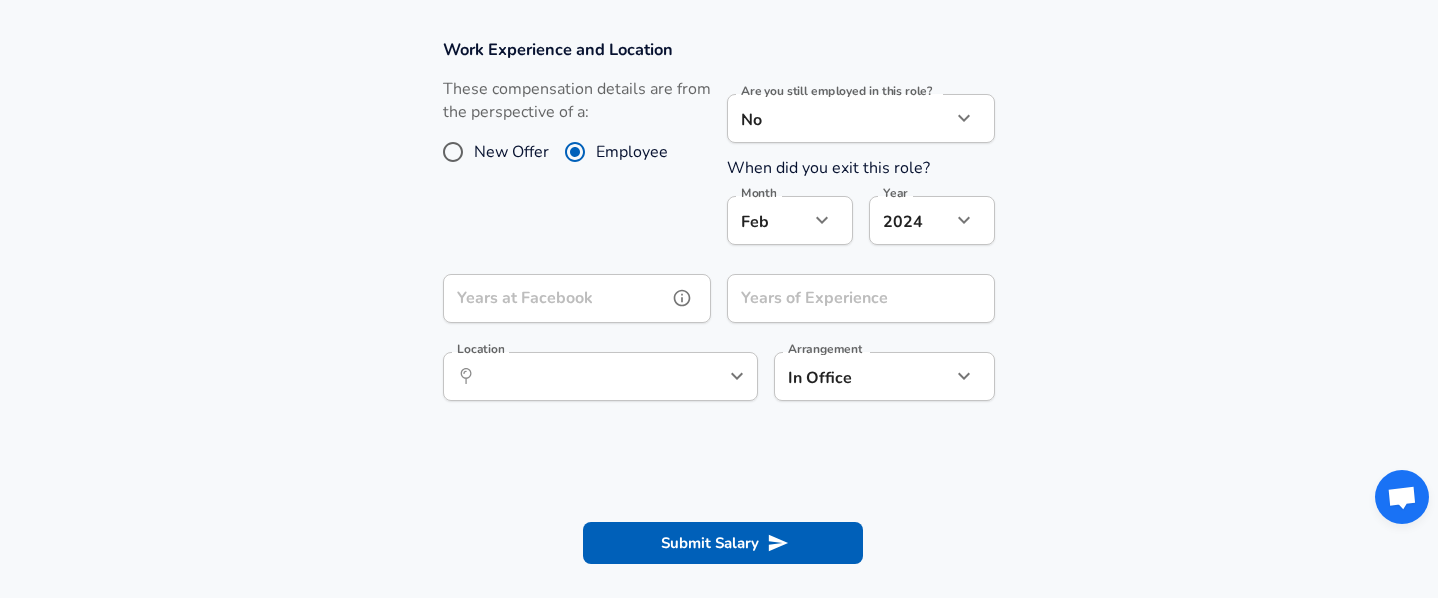 click on "Years at Facebook" at bounding box center (555, 298) 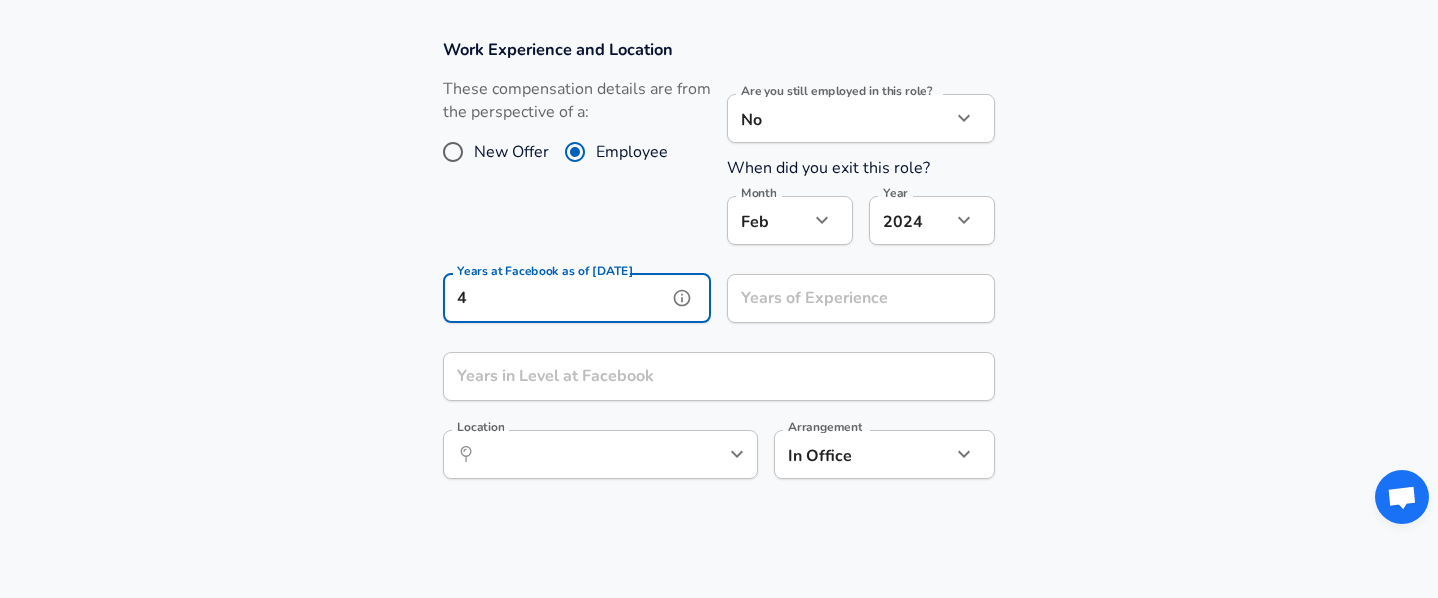type on "4" 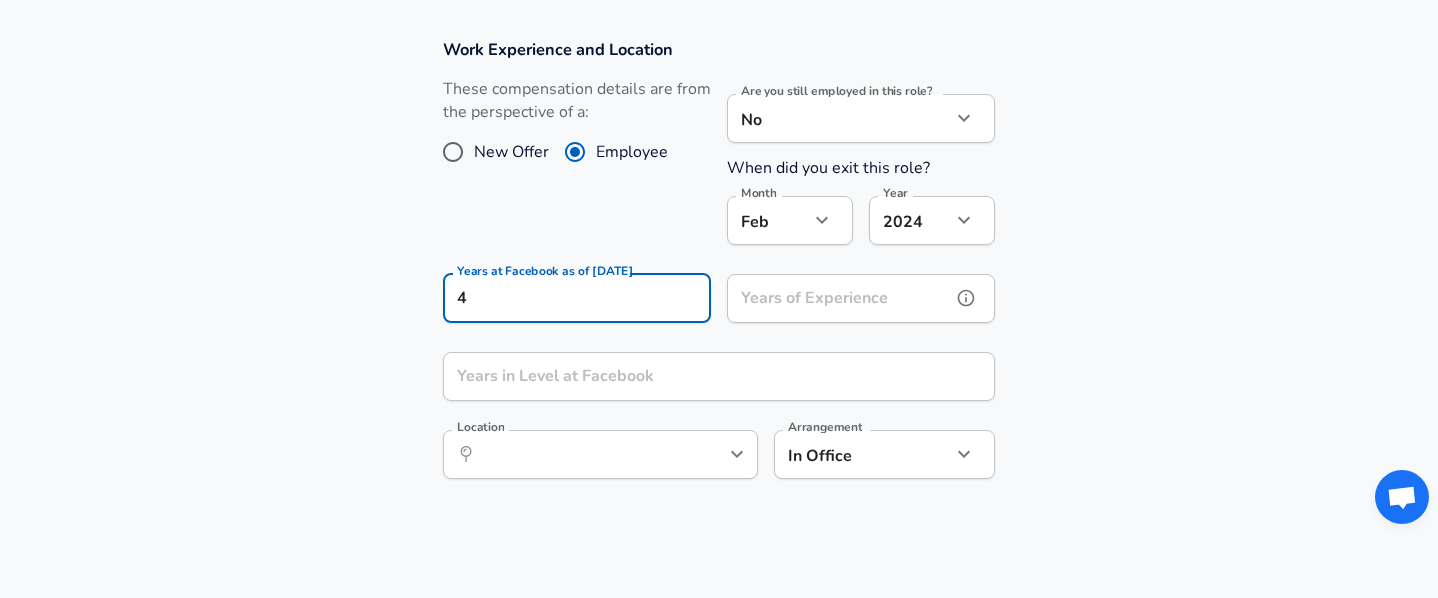 click on "Years of Experience" at bounding box center [839, 298] 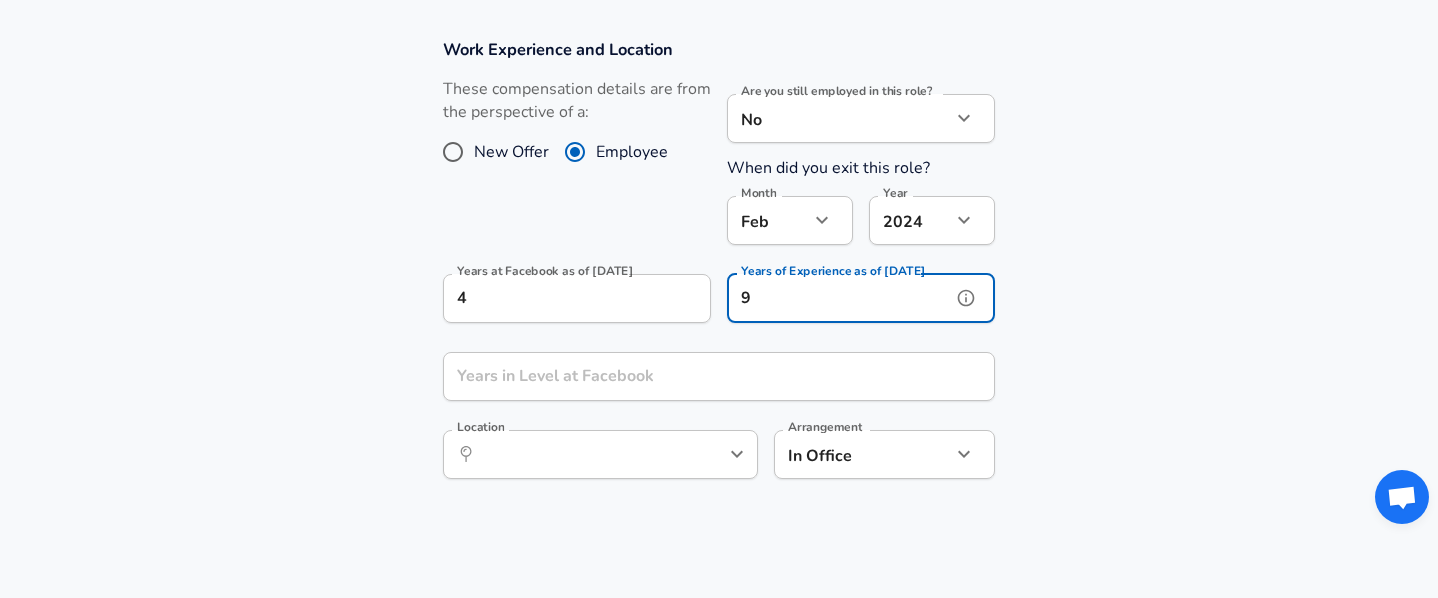 type on "9" 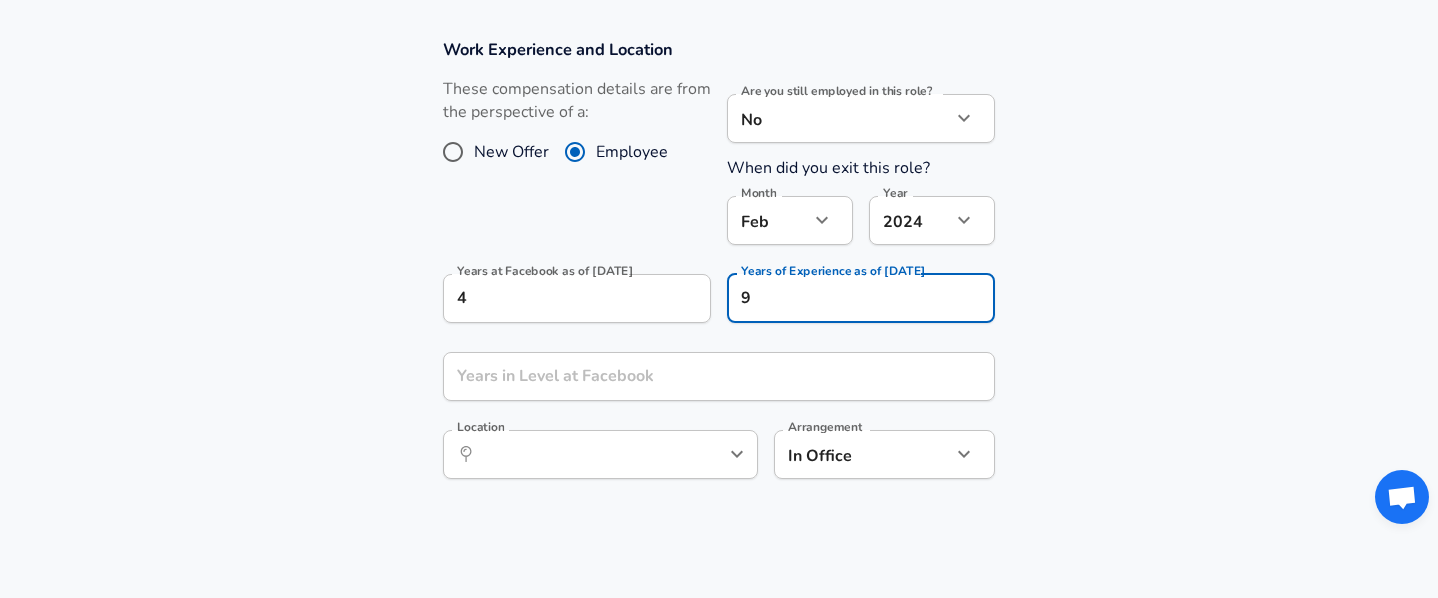 click on "Work Experience and Location These compensation details are from the perspective of a: New Offer Employee Are you still employed in this role? No no Are you still employed in this role? When did you exit this role? Month [DATE] Month Year [DATE] 2024 Year Years at Facebook as of [DATE] 4 Years at Facebook as of [DATE] Years of Experience as of [DATE] 9 Years of Experience as of [DATE] Years in Level at Facebook Years in Level at Facebook Location ​ Location Arrangement In Office office Arrangement" at bounding box center [719, 269] 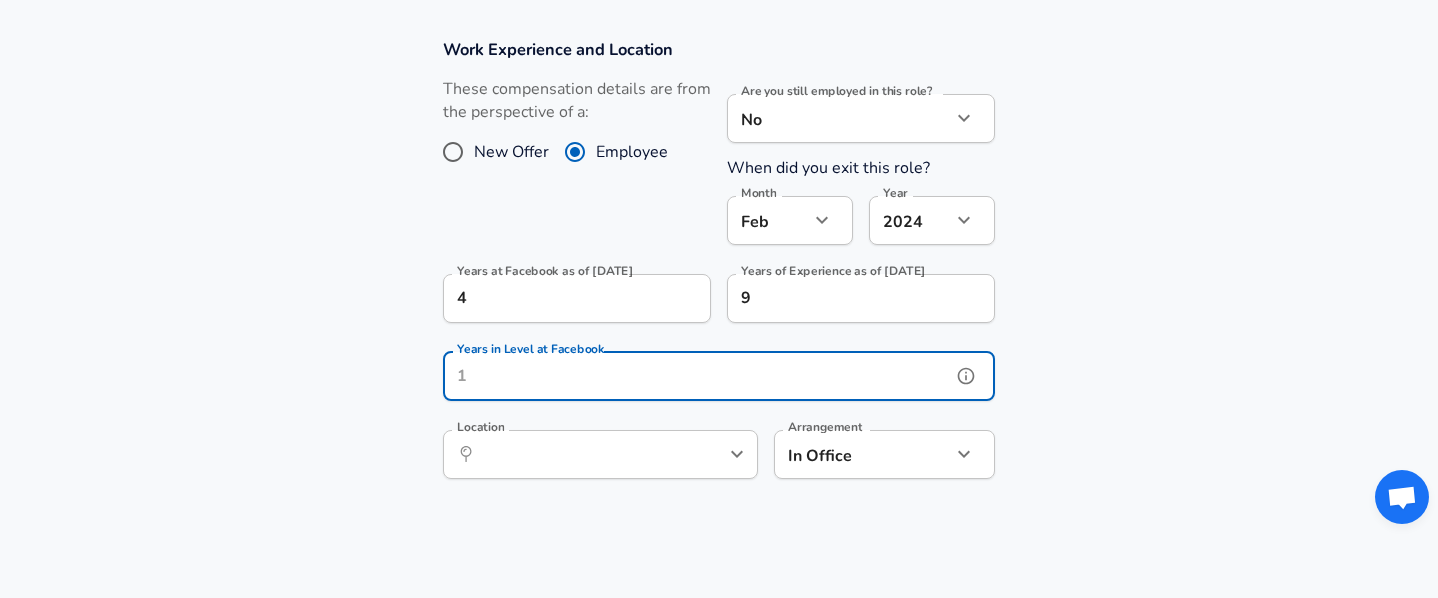 click on "Years in Level at Facebook" at bounding box center (697, 376) 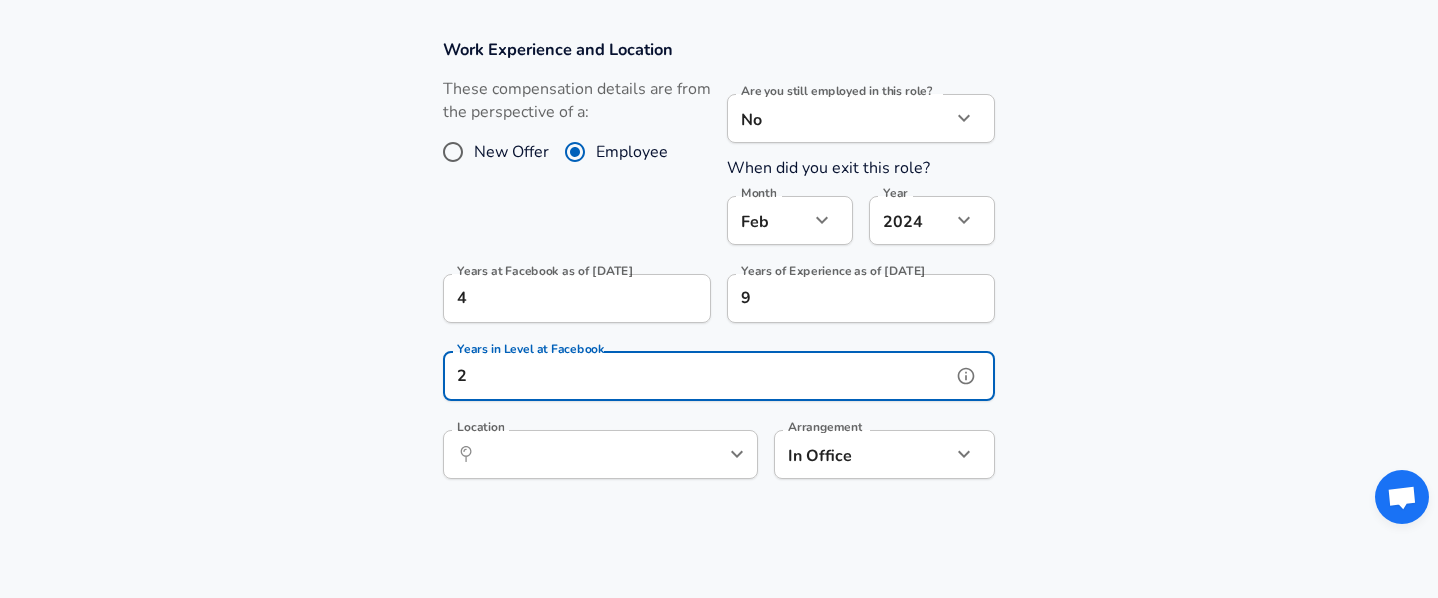 type on "2" 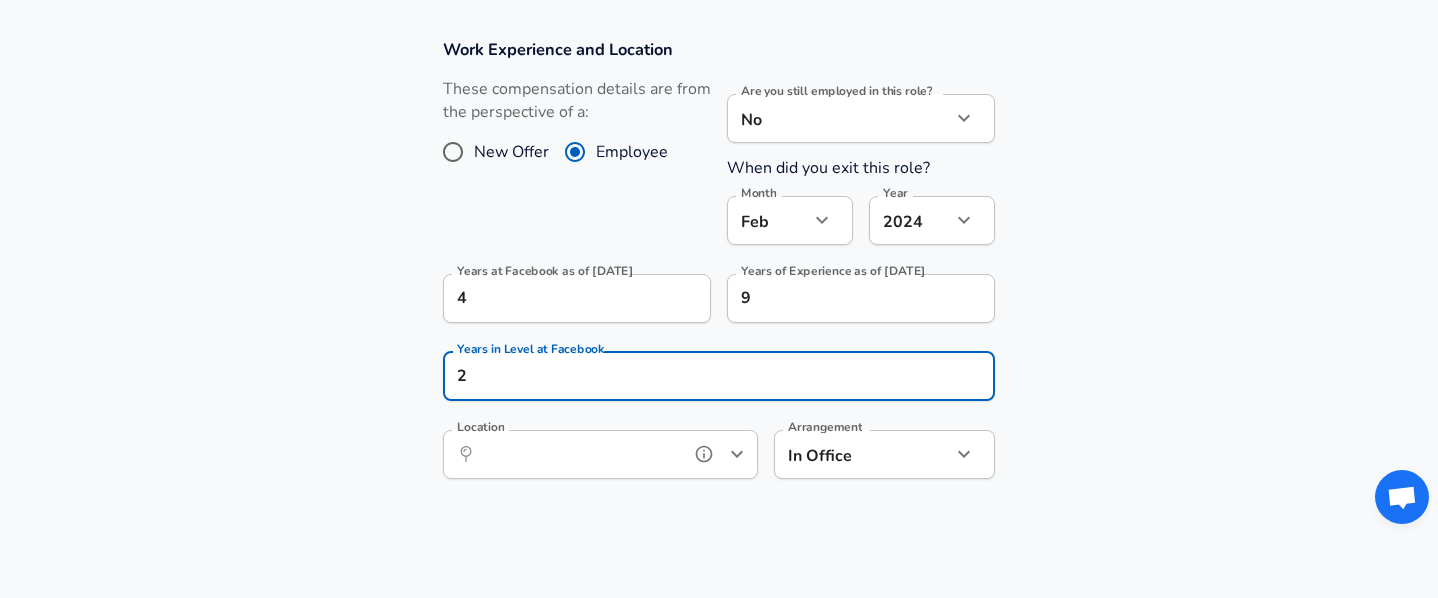 click on "Location" at bounding box center [578, 454] 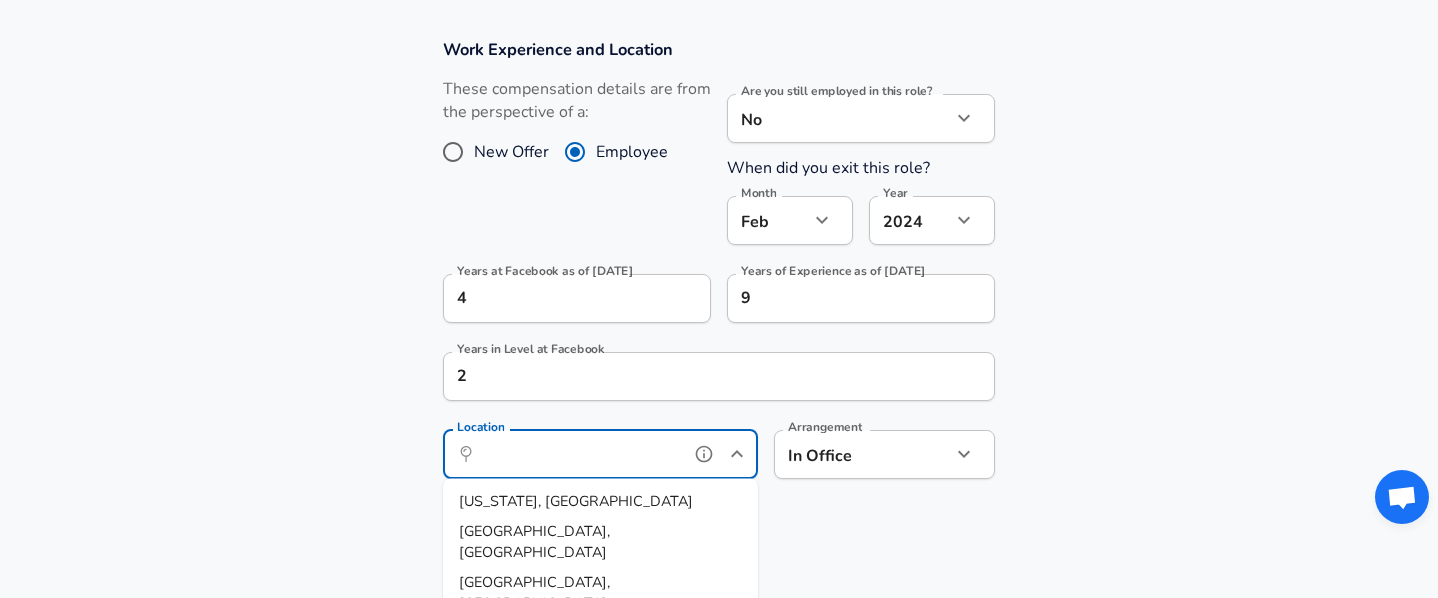 type on "F" 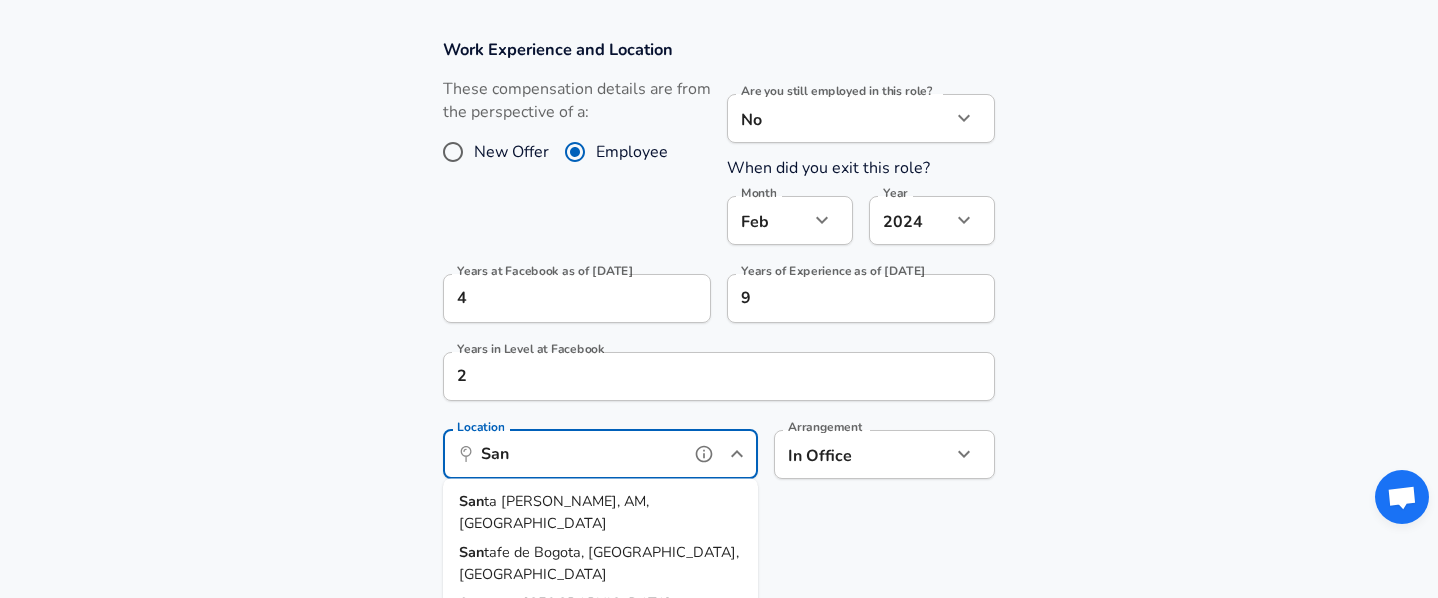 click on "[GEOGRAPHIC_DATA], [GEOGRAPHIC_DATA]" at bounding box center [600, 665] 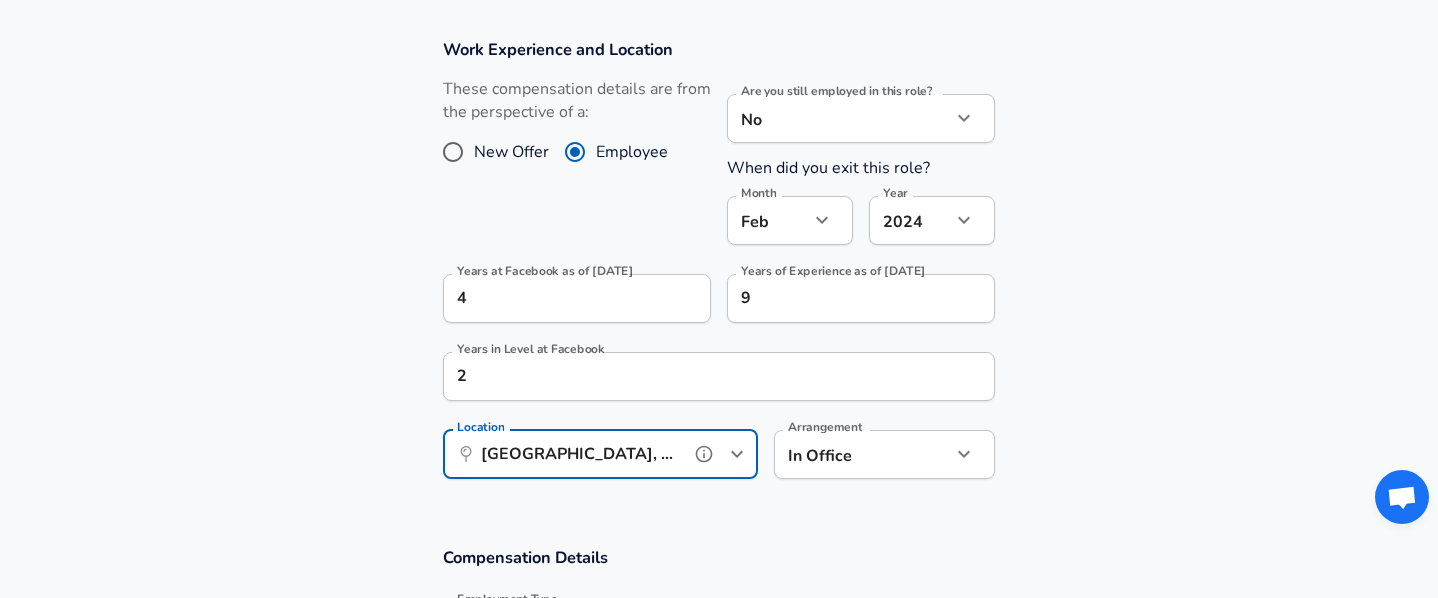 type on "[GEOGRAPHIC_DATA], [GEOGRAPHIC_DATA]" 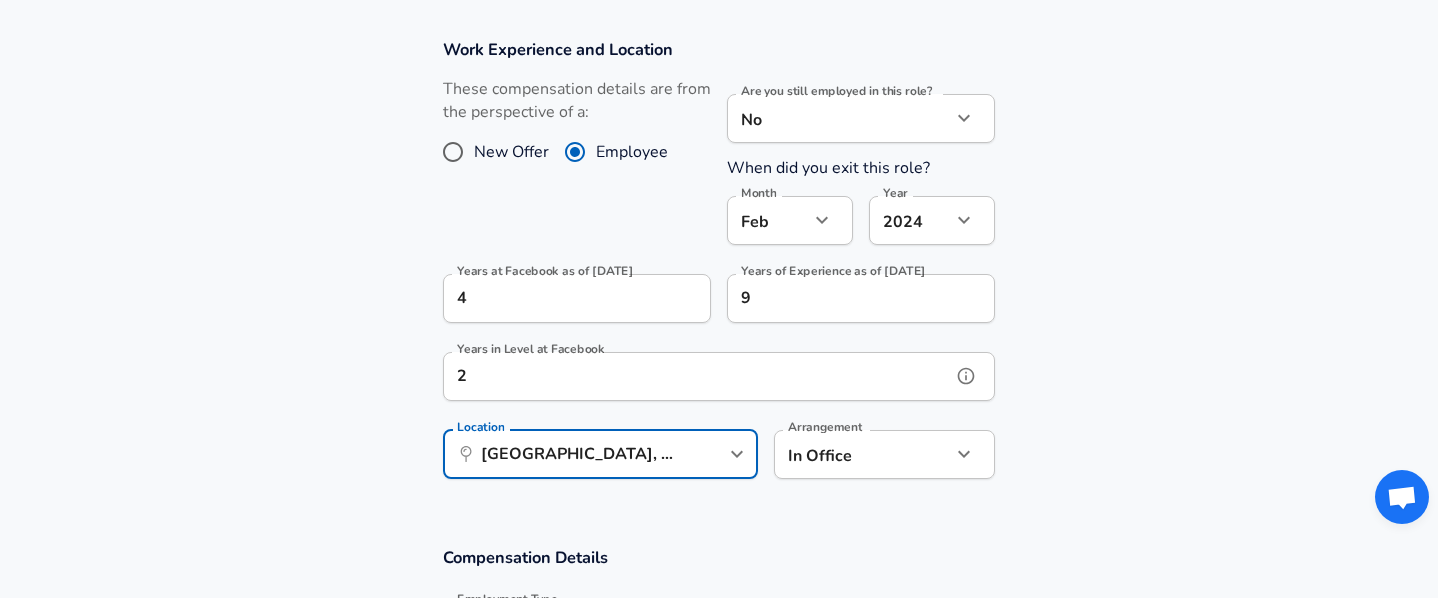 click on "2" at bounding box center (697, 376) 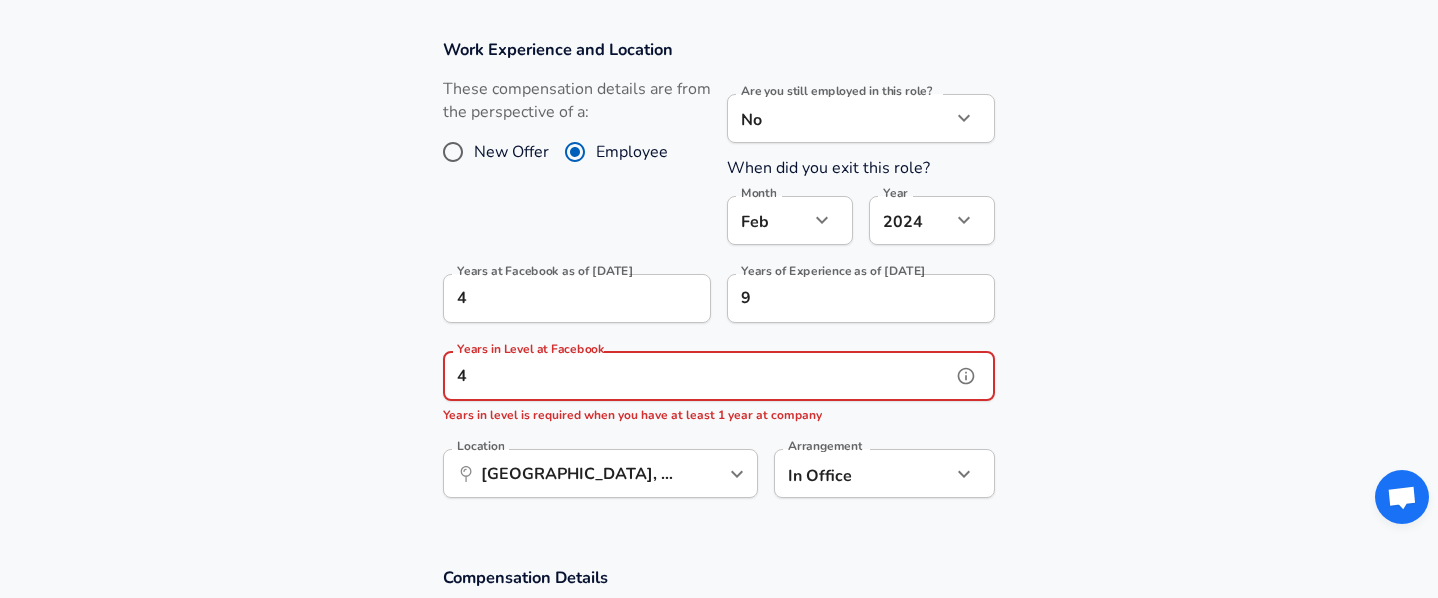scroll, scrollTop: 0, scrollLeft: 0, axis: both 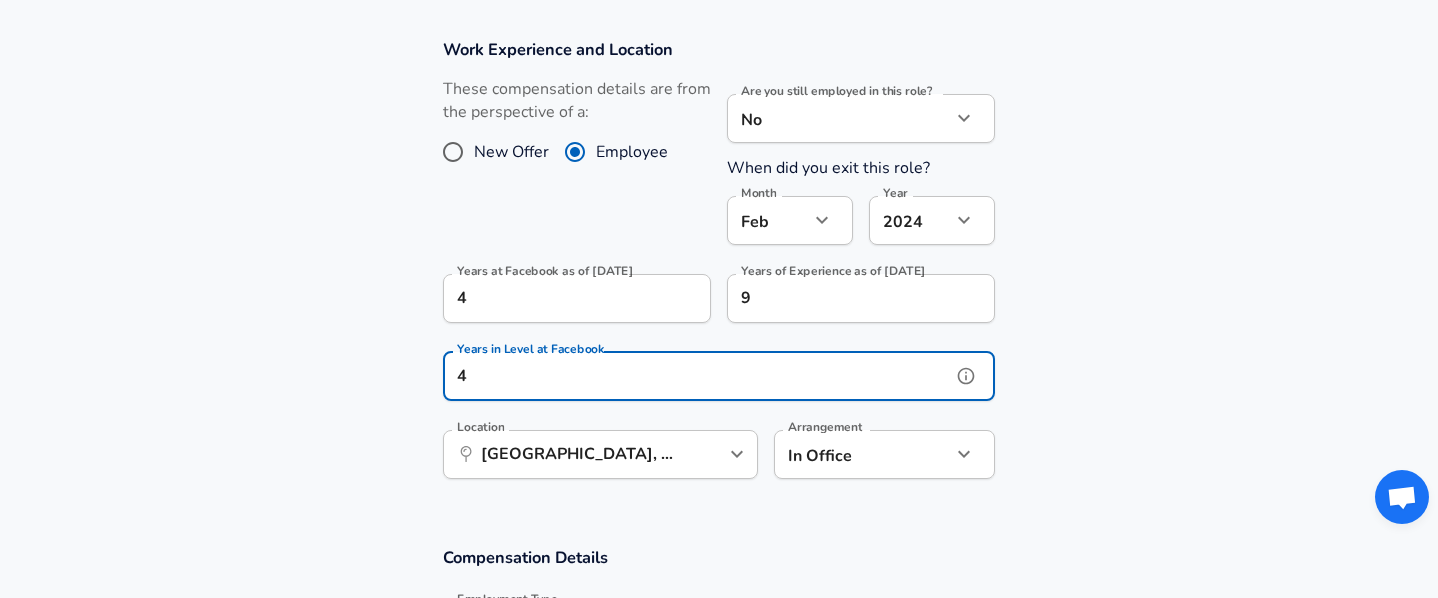 type on "4" 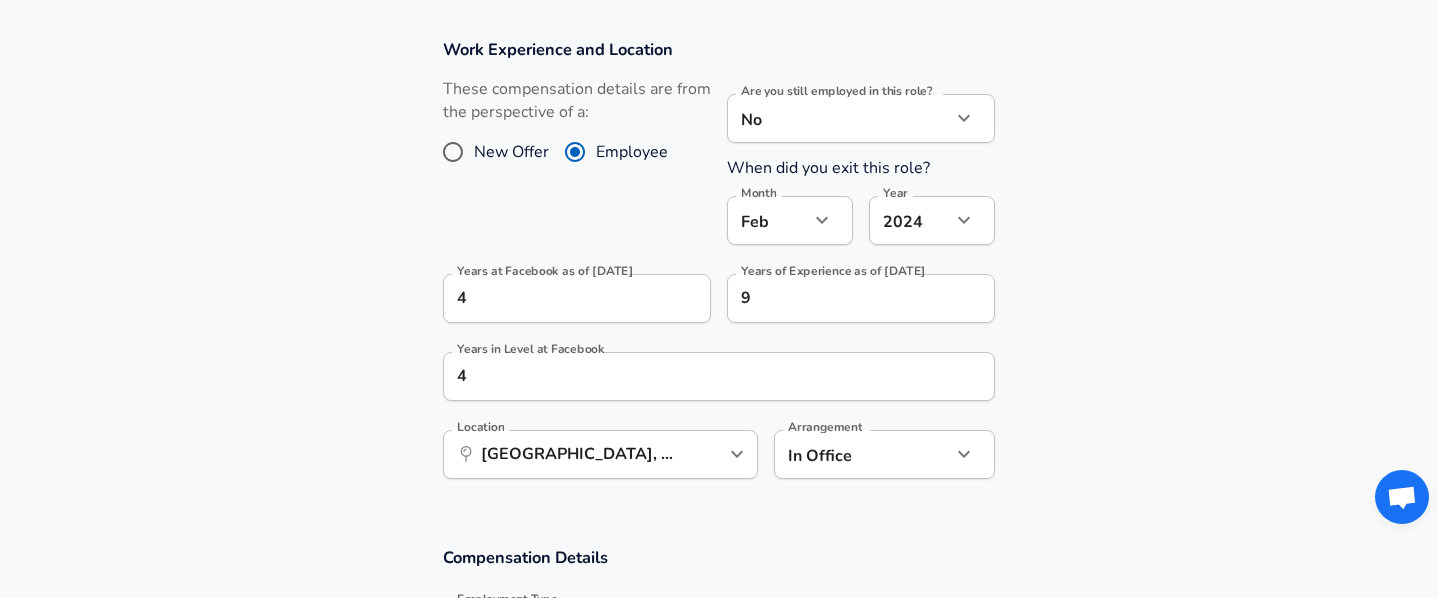 click on "Work Experience and Location These compensation details are from the perspective of a: New Offer Employee Are you still employed in this role? No no Are you still employed in this role? When did you exit this role? Month [DATE] Month Year [DATE] 2024 Year Years at Facebook as of [DATE] 4 Years at Facebook as of [DATE] Years of Experience as of [DATE] 9 Years of Experience as of [DATE] Years in Level at Facebook 4 Years in Level at Facebook Location ​ [GEOGRAPHIC_DATA], [GEOGRAPHIC_DATA] Location Arrangement In Office office Arrangement" at bounding box center (719, 269) 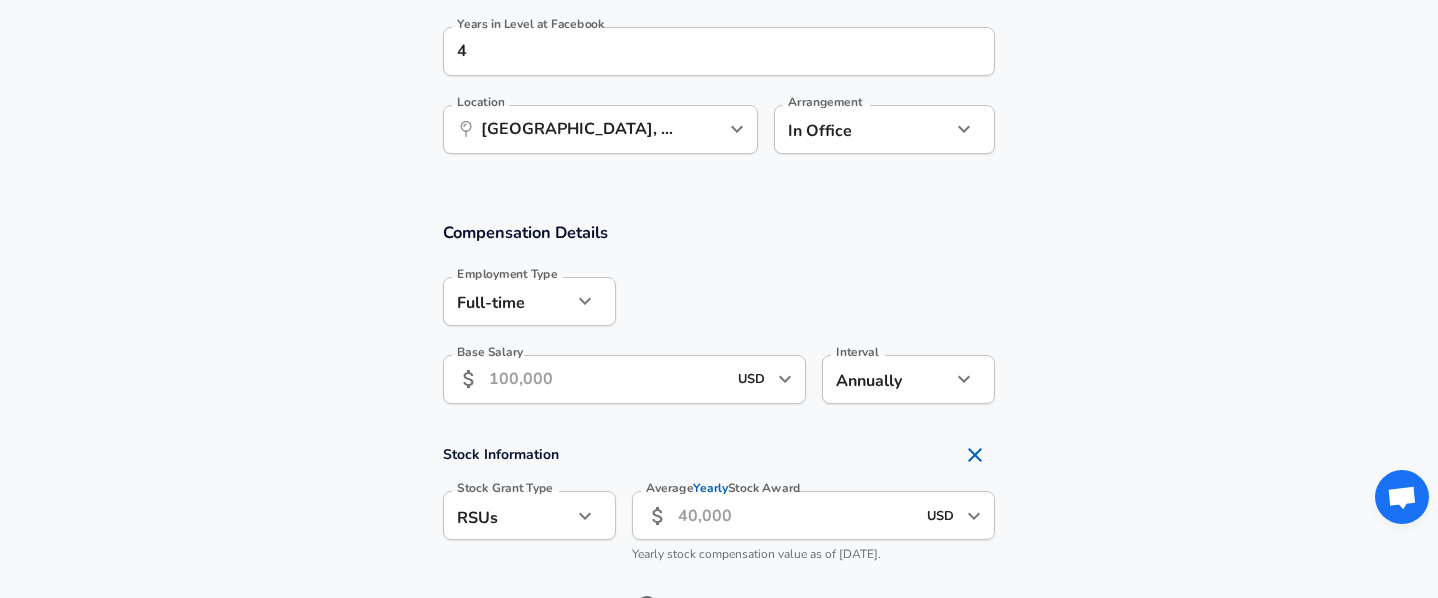 scroll, scrollTop: 1173, scrollLeft: 0, axis: vertical 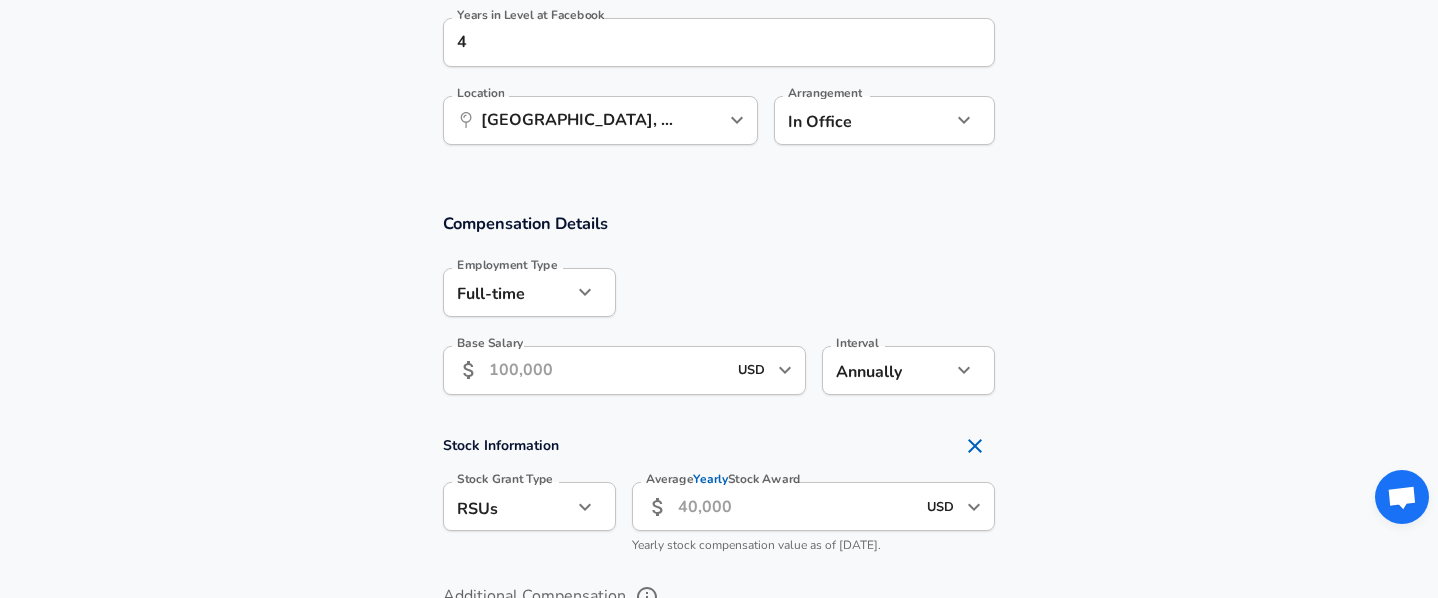 click on "Base Salary" at bounding box center [607, 370] 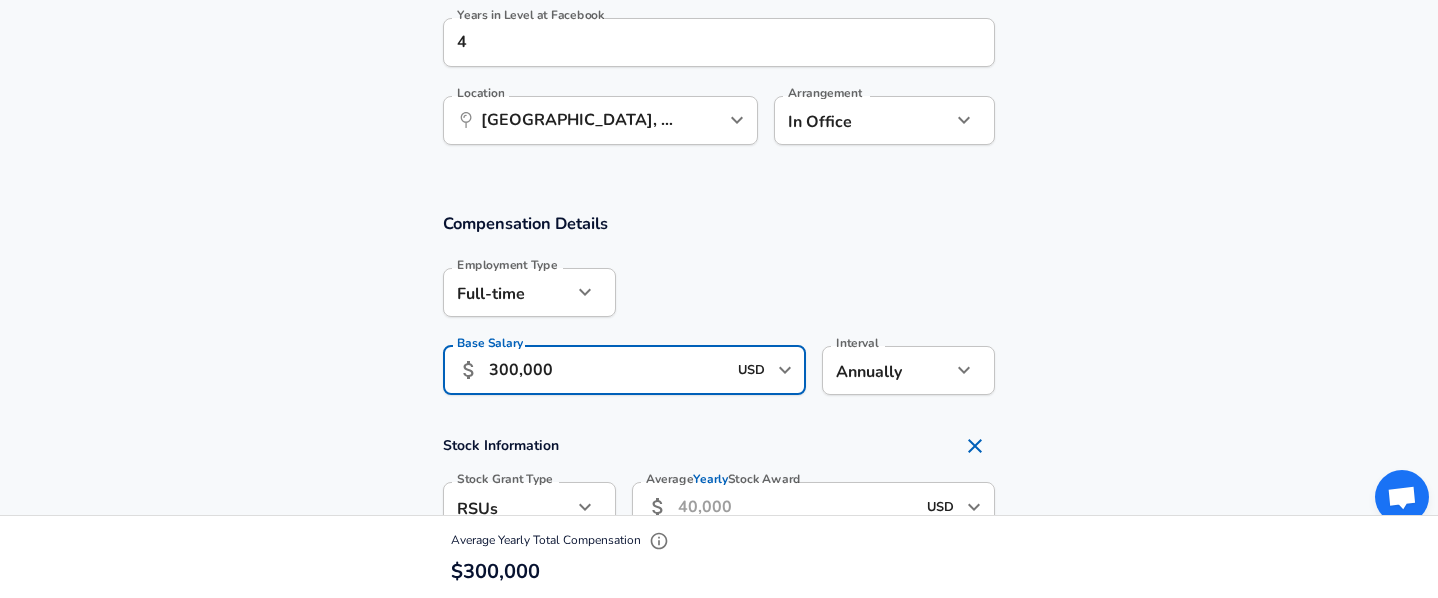 scroll, scrollTop: 0, scrollLeft: 0, axis: both 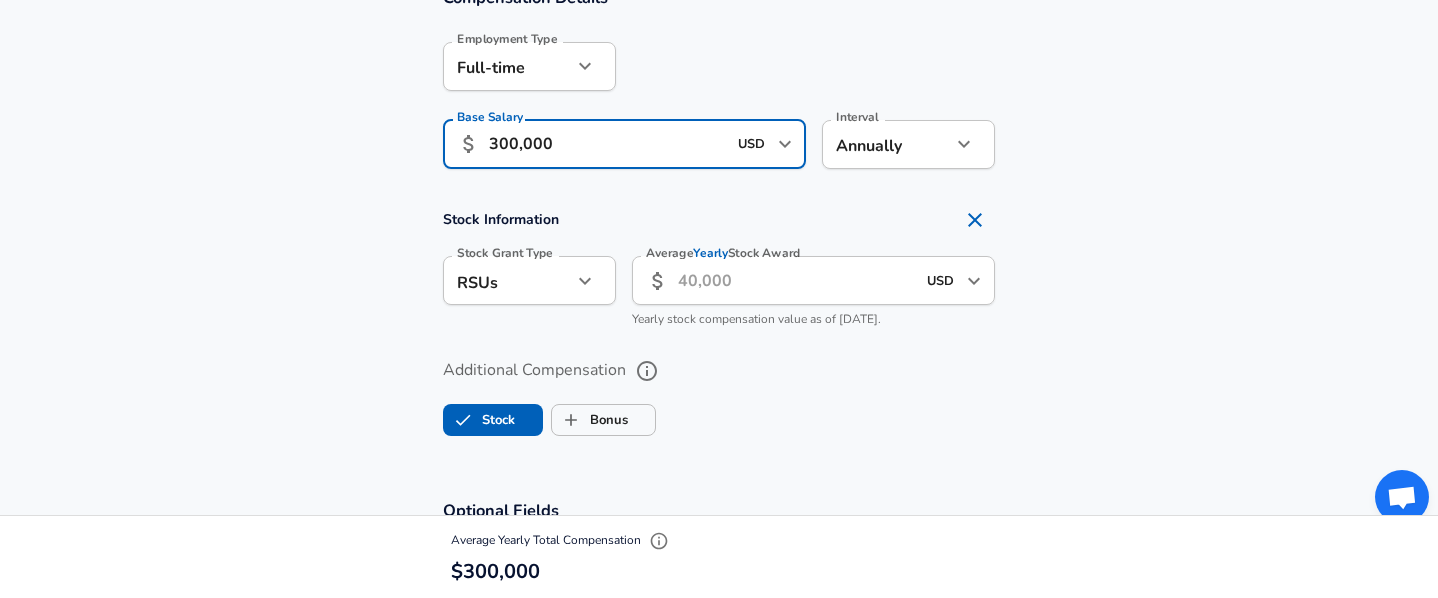 click on "300,000" at bounding box center (607, 144) 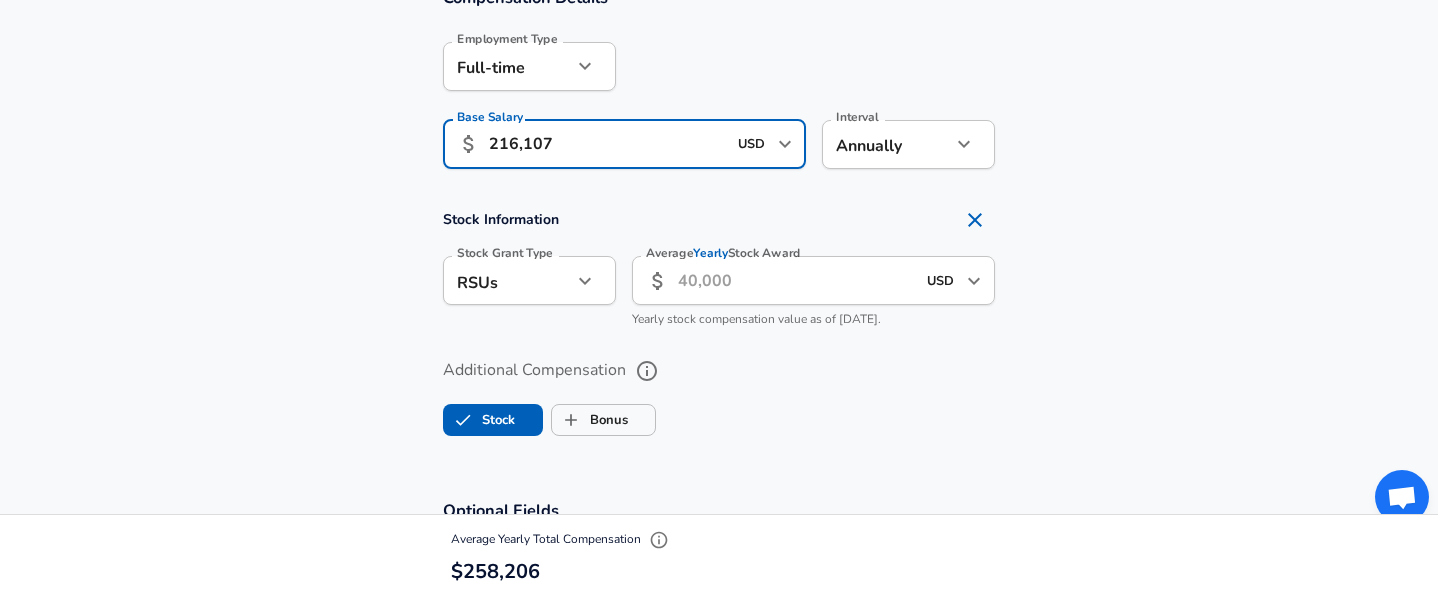 click on "216,107" at bounding box center [607, 144] 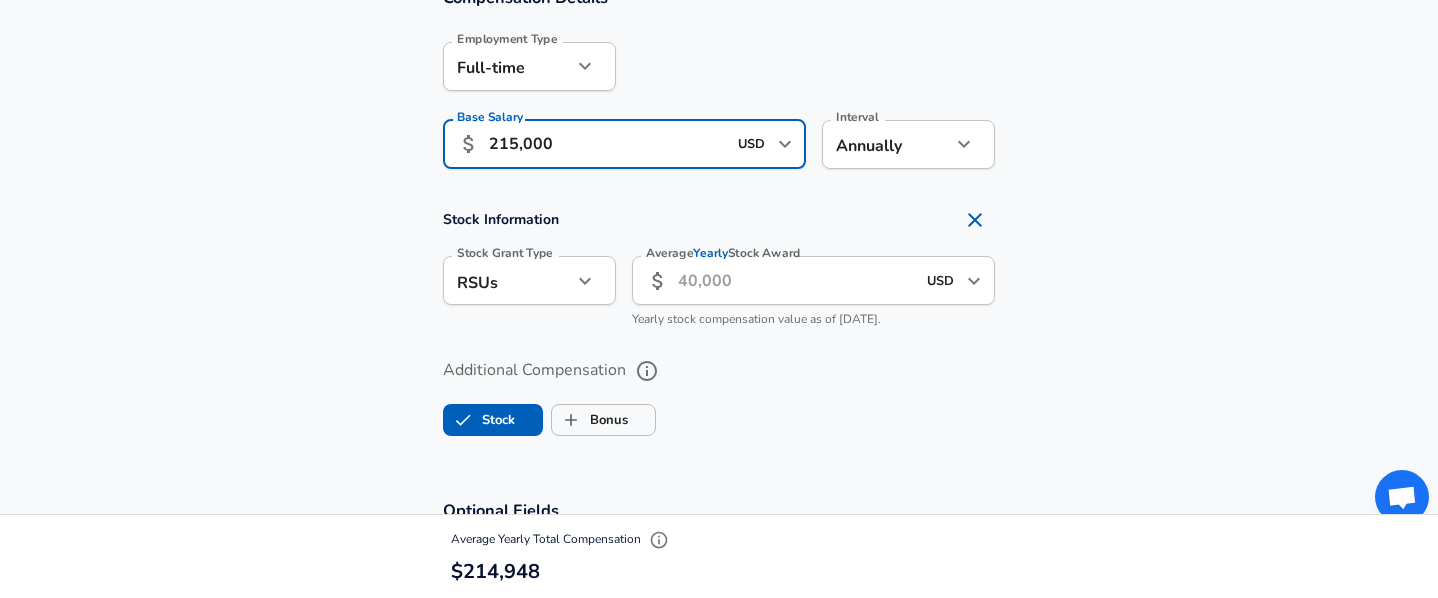 click on "215,000" at bounding box center [607, 144] 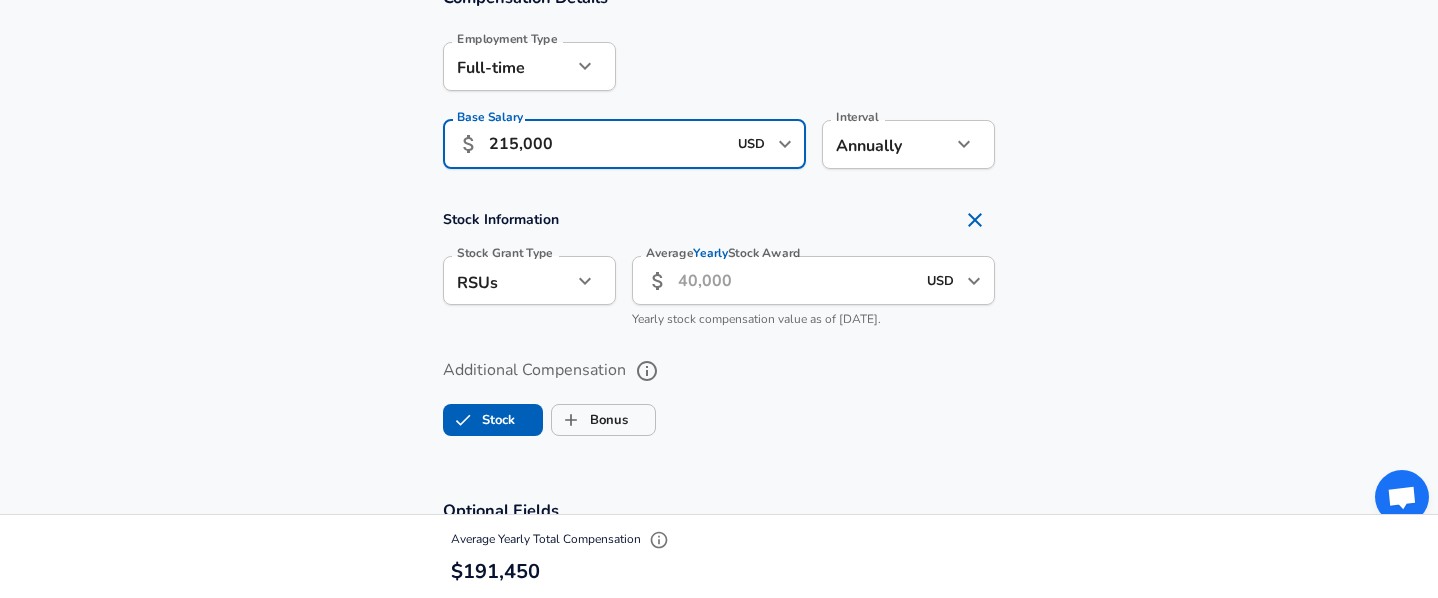 type on "215,000" 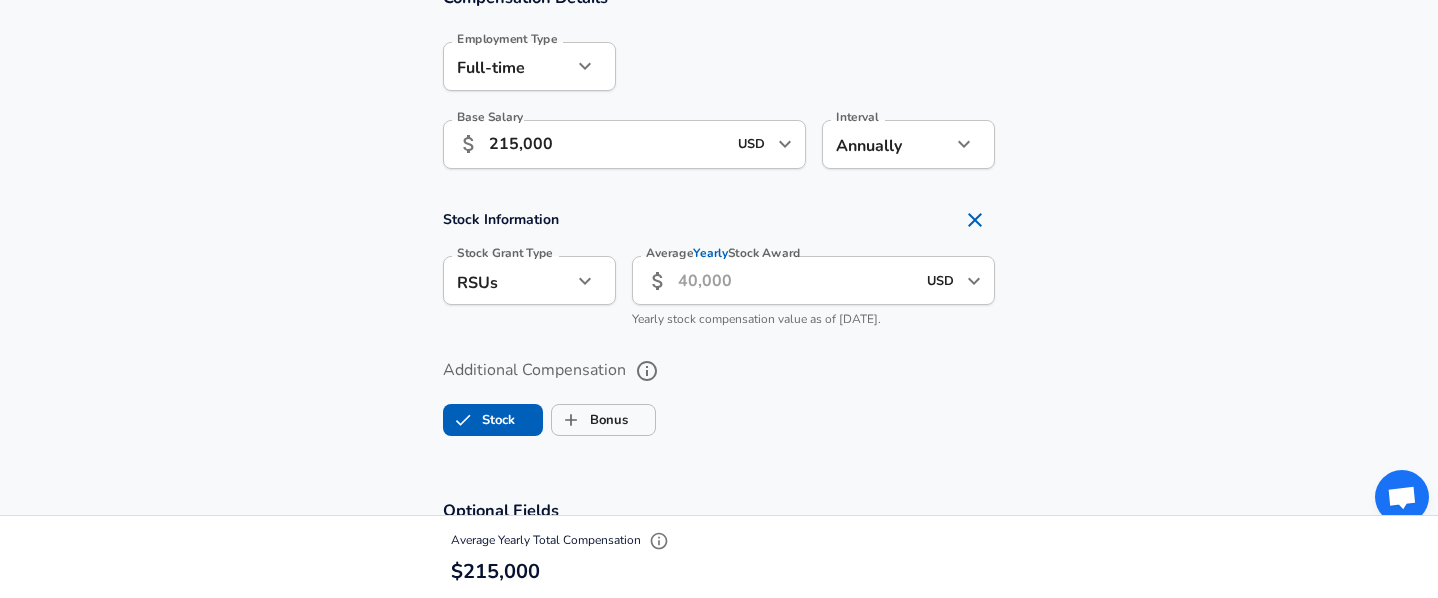 click on "Average  Yearly  Stock Award" at bounding box center [796, 280] 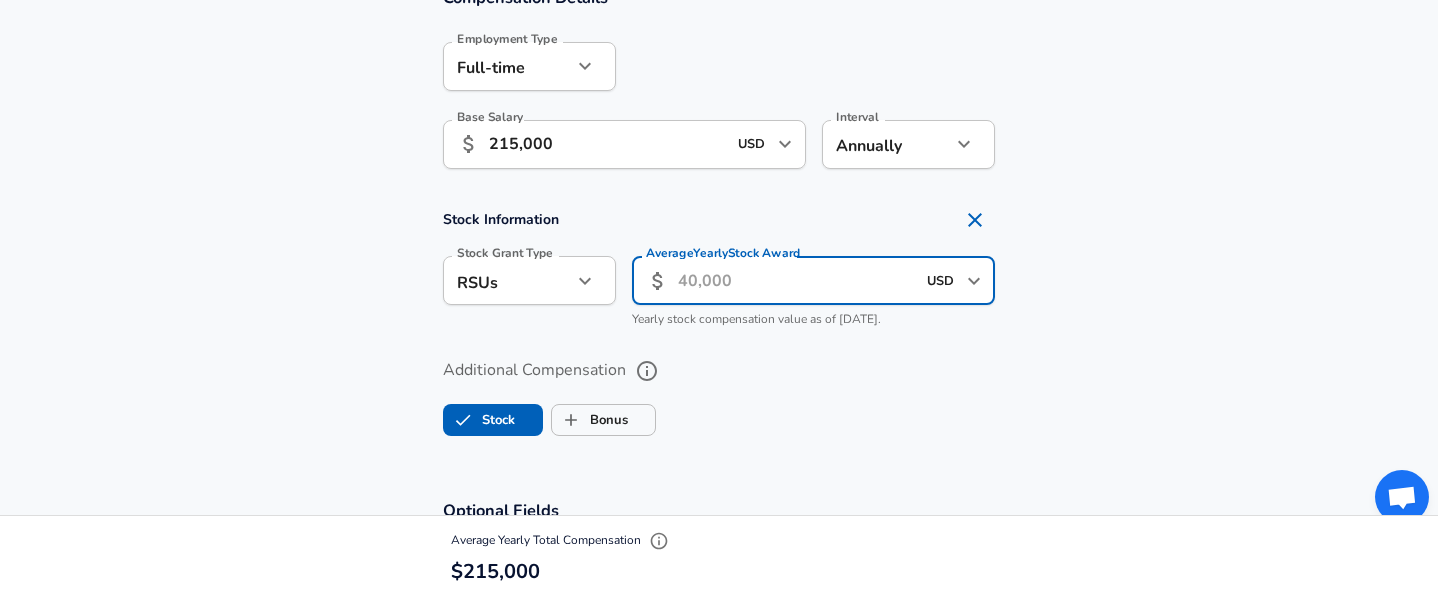 paste on "236,164" 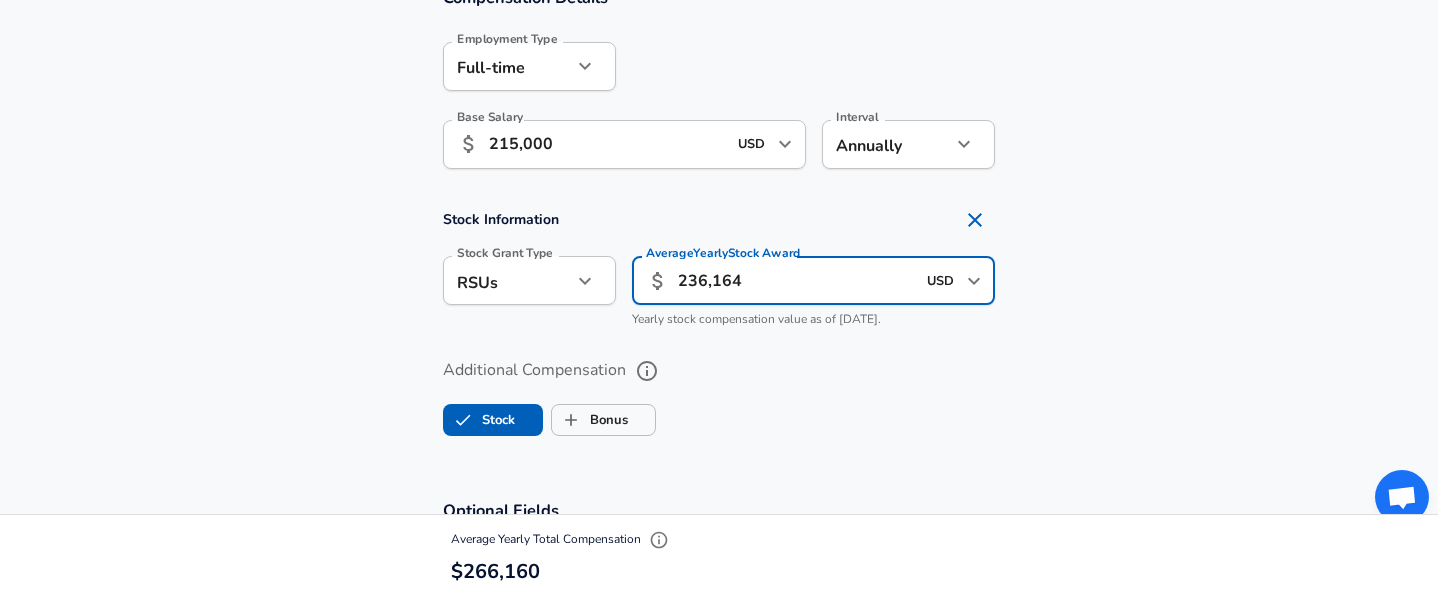 click on "236,164" at bounding box center [796, 280] 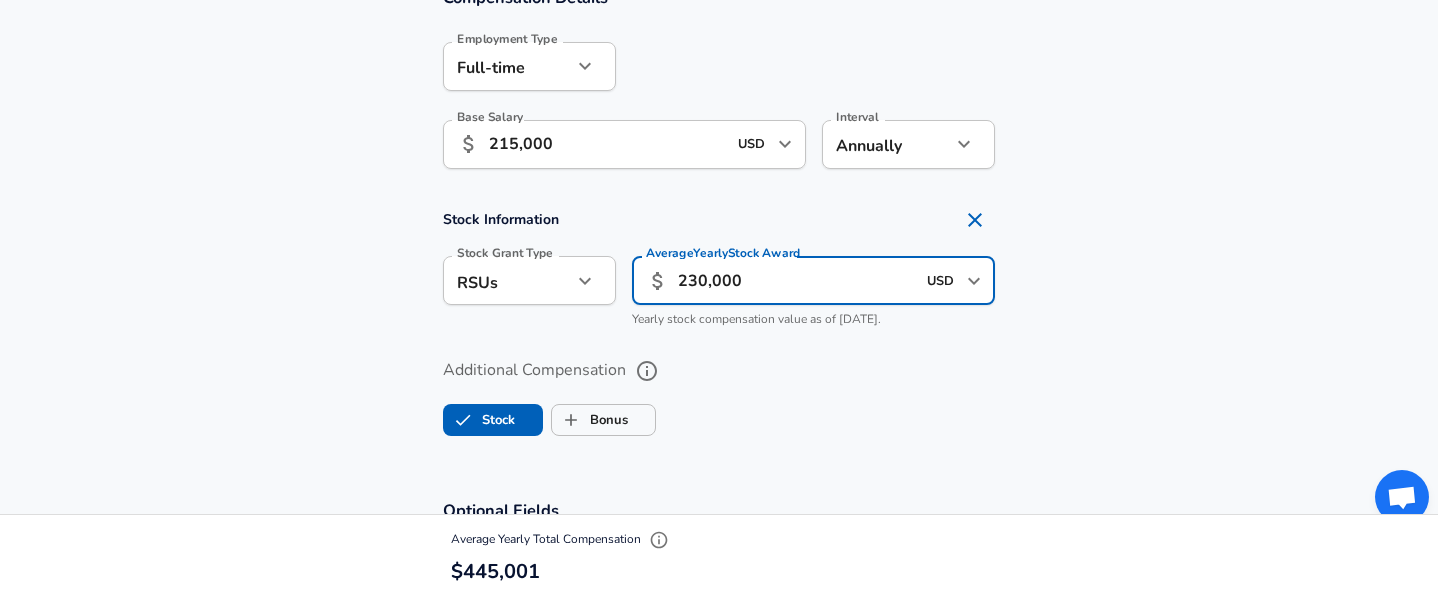 type on "230,000" 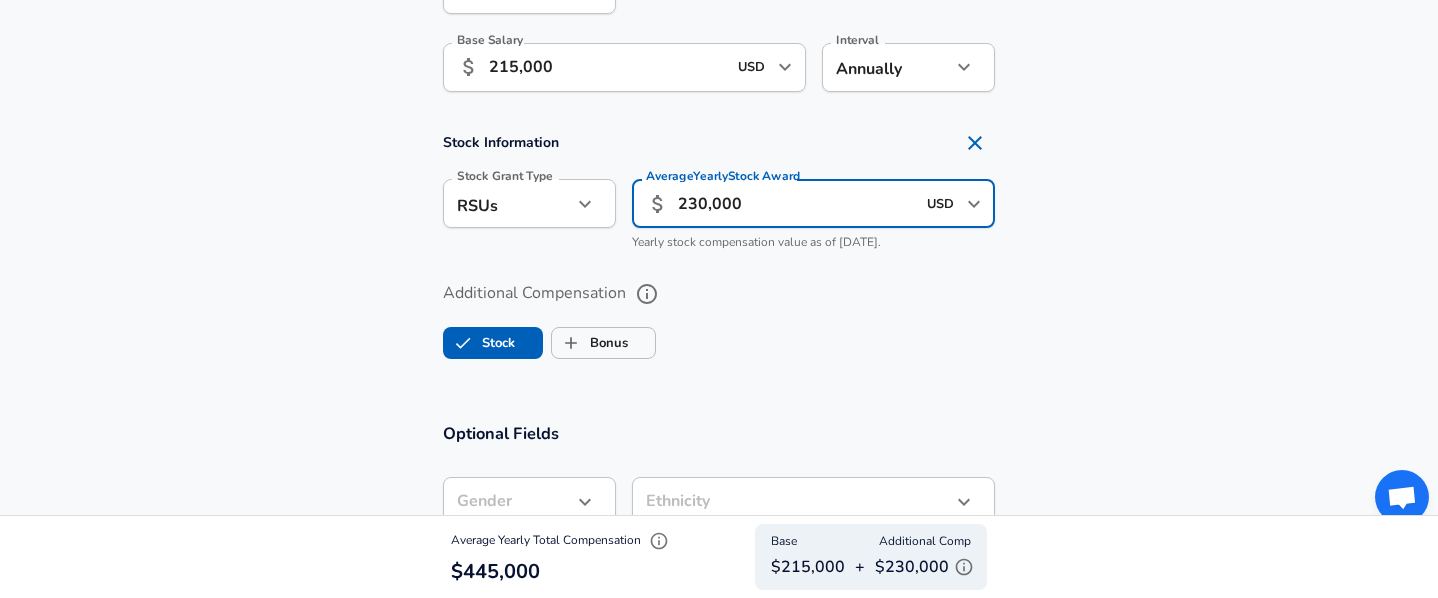scroll, scrollTop: 1527, scrollLeft: 0, axis: vertical 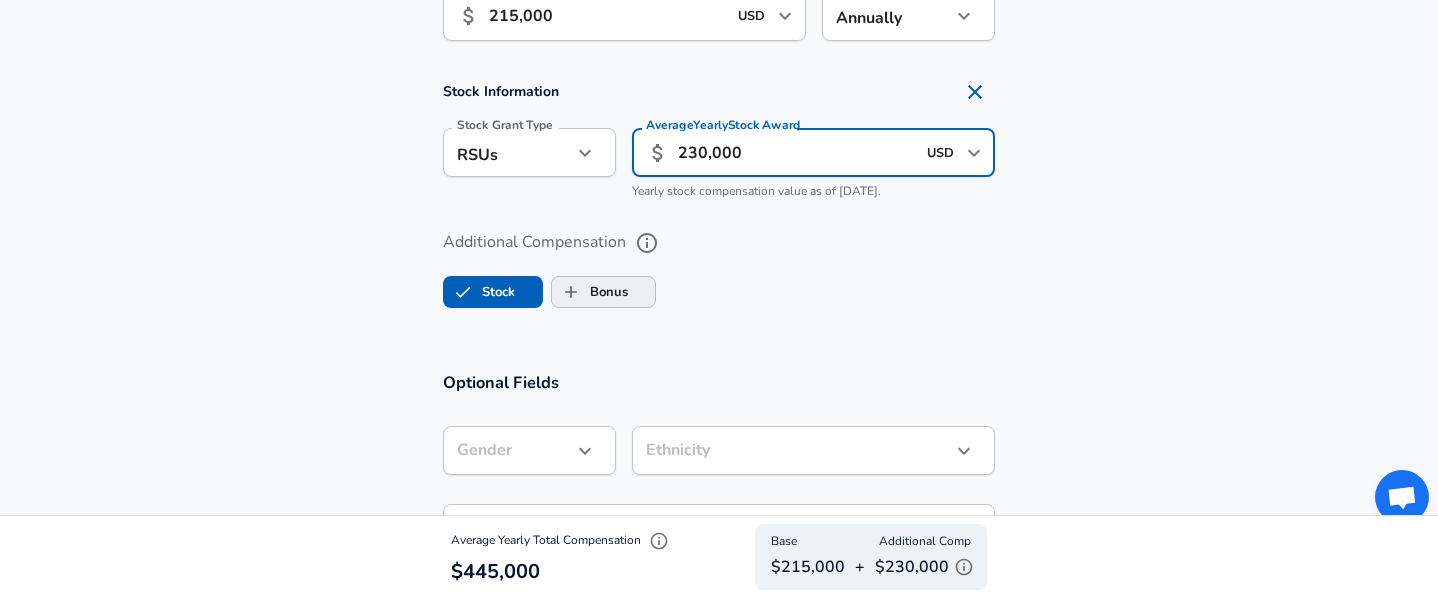 click on "Bonus" at bounding box center (590, 292) 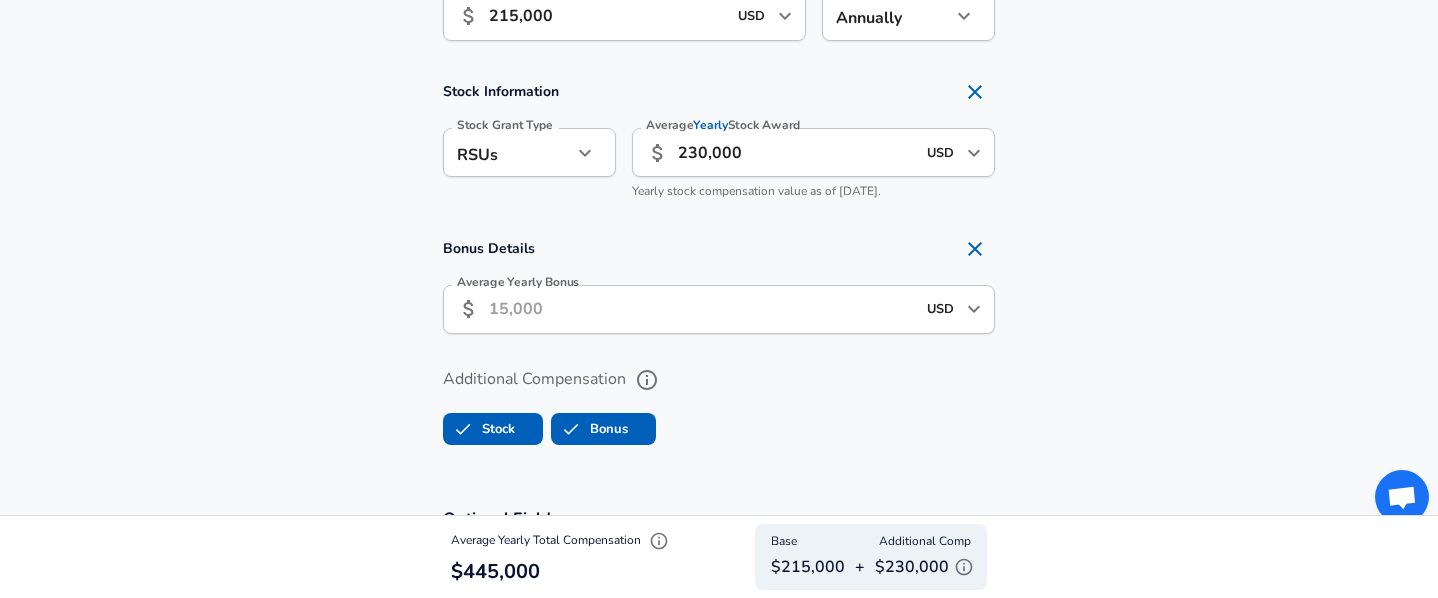 click on "Average Yearly Bonus" at bounding box center (702, 309) 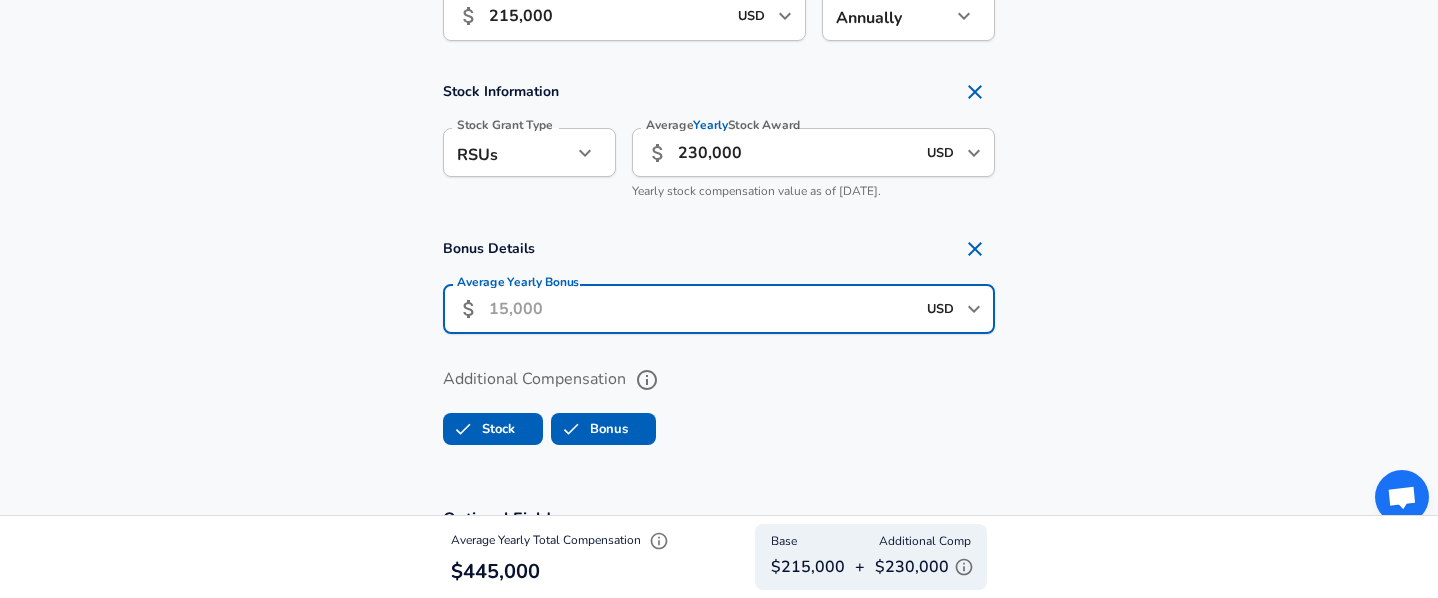 paste on "25,384" 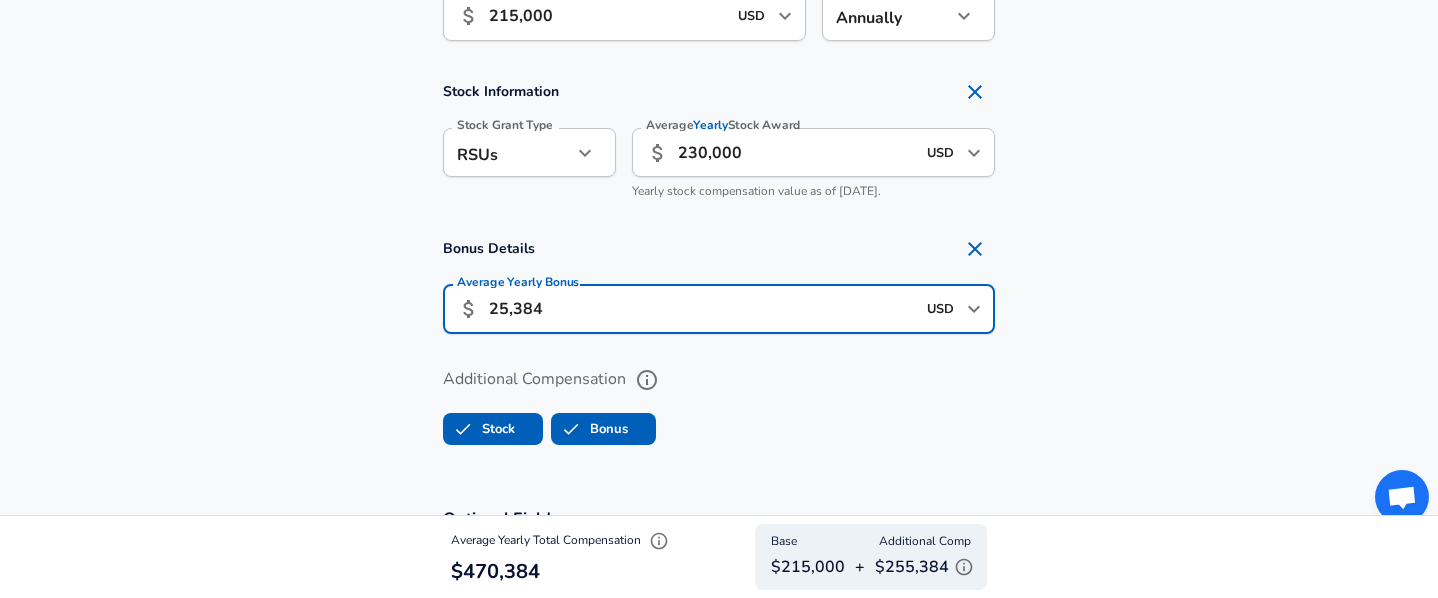 scroll, scrollTop: 0, scrollLeft: 0, axis: both 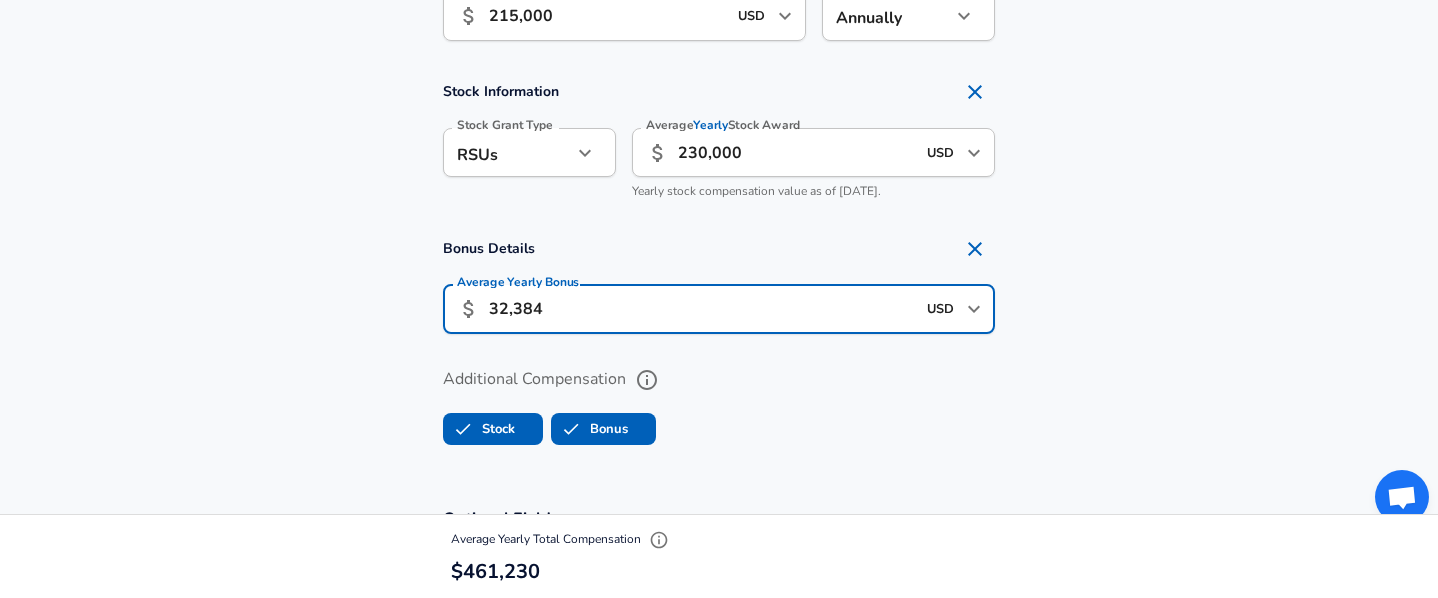 drag, startPoint x: 517, startPoint y: 308, endPoint x: 627, endPoint y: 308, distance: 110 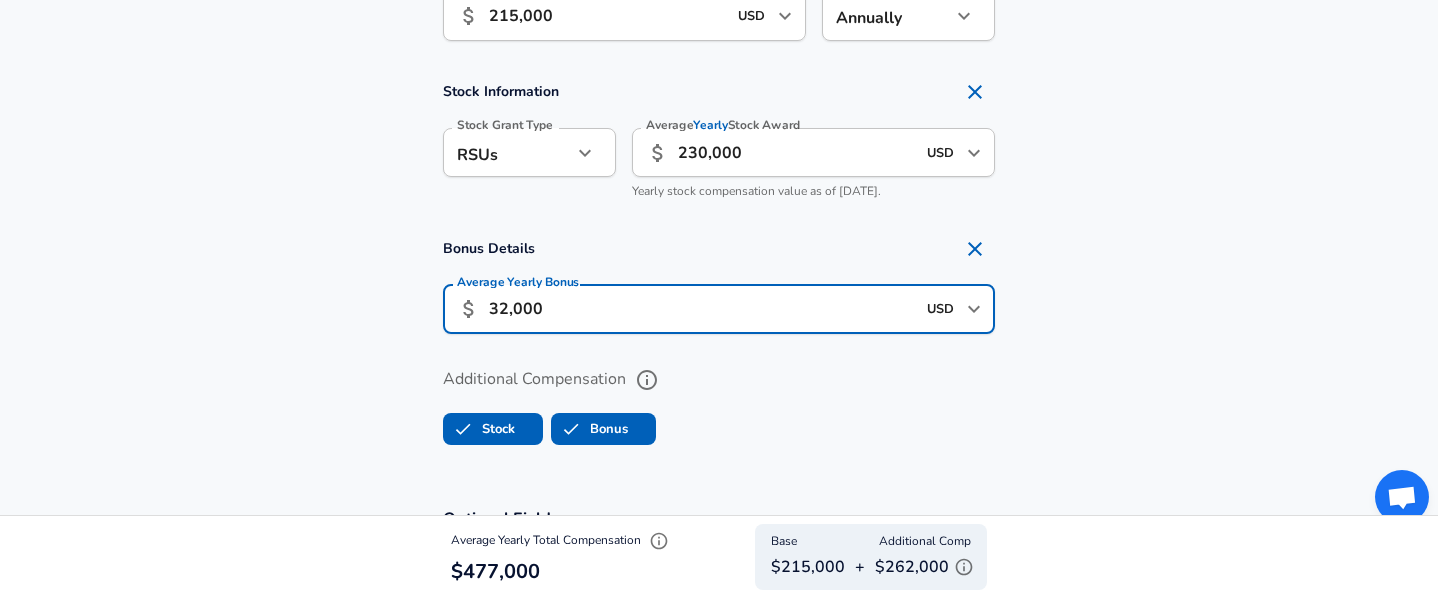 scroll, scrollTop: 1449, scrollLeft: 0, axis: vertical 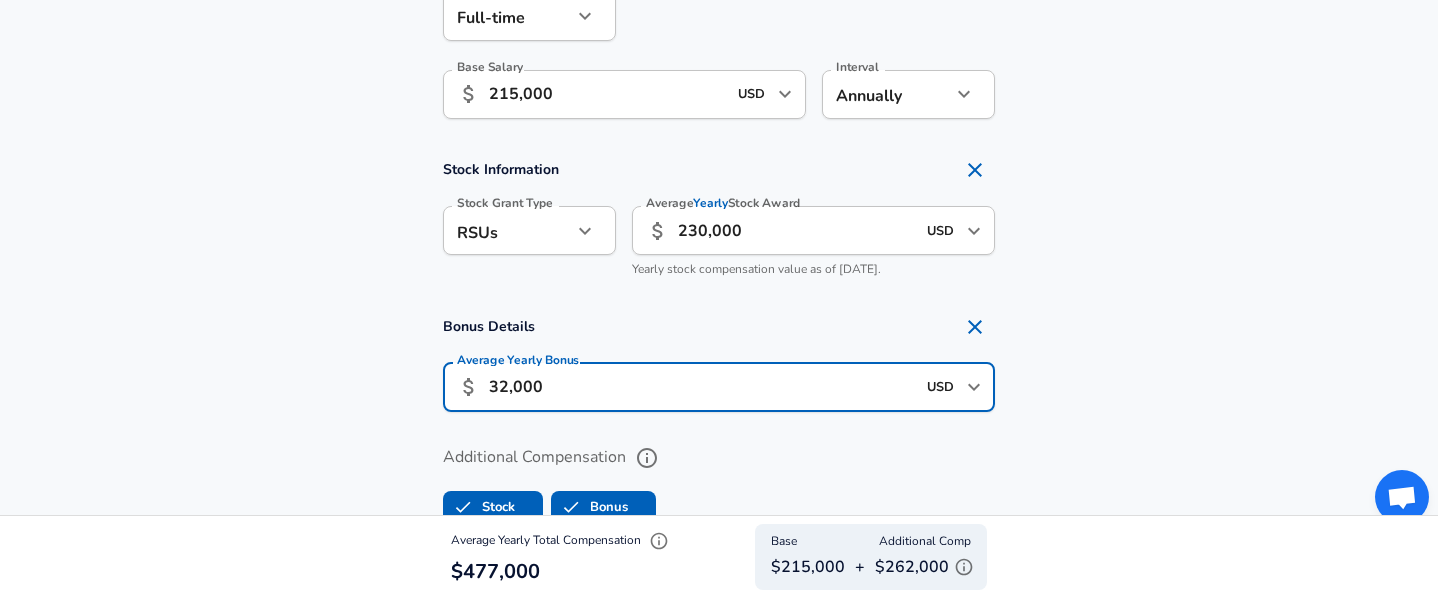 type on "32,000" 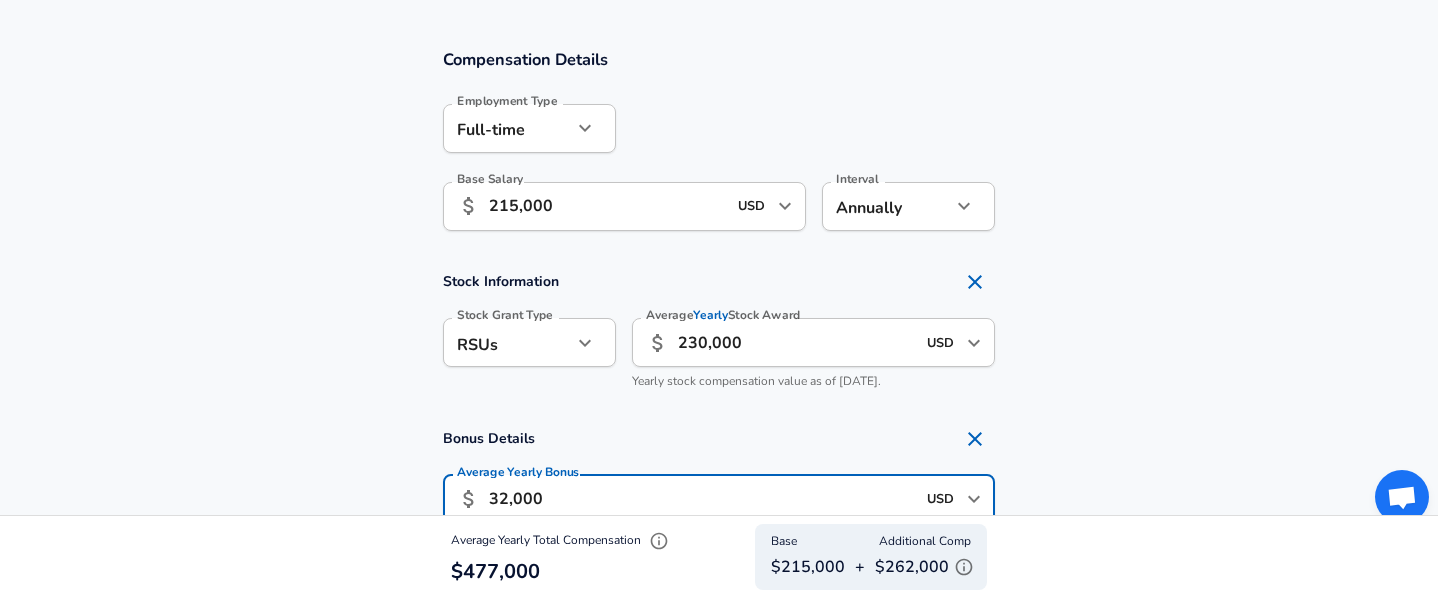 scroll, scrollTop: 1335, scrollLeft: 0, axis: vertical 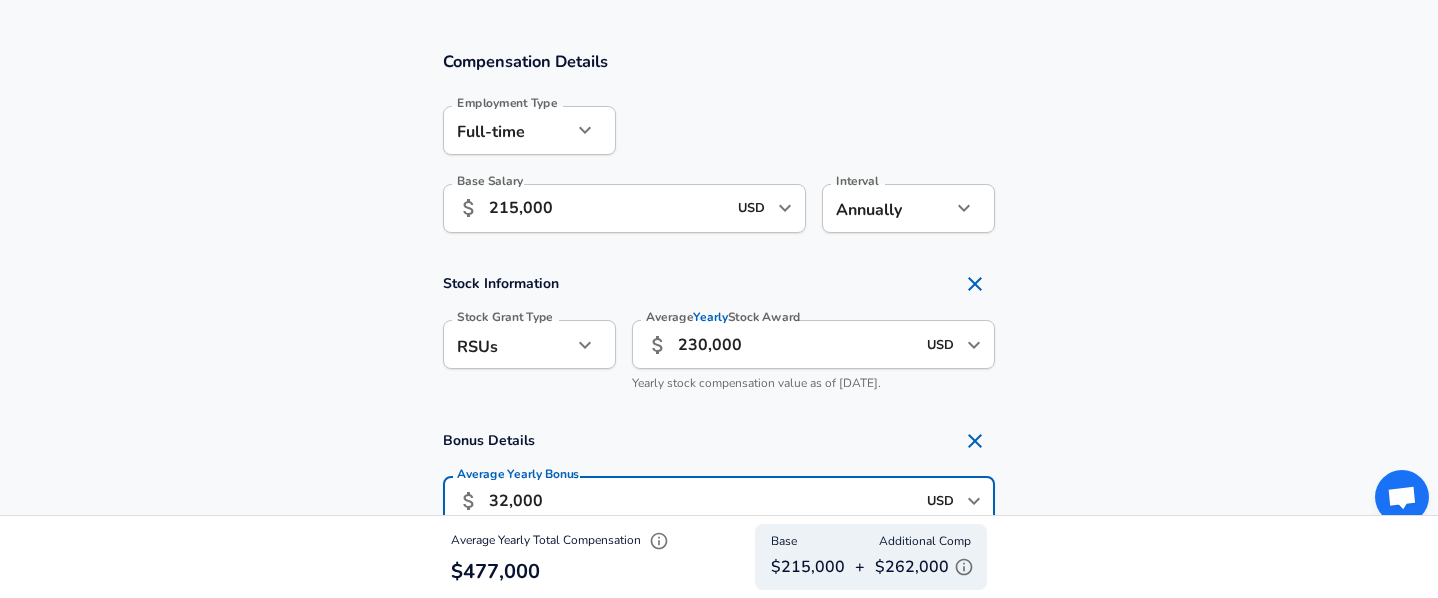 click on "Restart Add Your Salary Upload your offer letter   to verify your submission Enhance Privacy and Anonymity No Automatically hides specific fields until there are enough submissions to safely display the full details.   More Details Based on your submission and the data points that we have already collected, we will automatically hide and anonymize specific fields if there aren't enough data points to remain sufficiently anonymous. Company & Title Information   Enter the company you received your offer from Company Facebook Company   Select the title that closest resembles your official title. This should be similar to the title that was present on your offer letter. Title Data Engineer Title Job Family Software Engineer Job Family   Select a Specialization that best fits your role. If you can't find one, select 'Other' to enter a custom specialization Select Specialization Data Data Select Specialization   Level E5 Level Work Experience and Location These compensation details are from the perspective of a: No" at bounding box center (719, -1036) 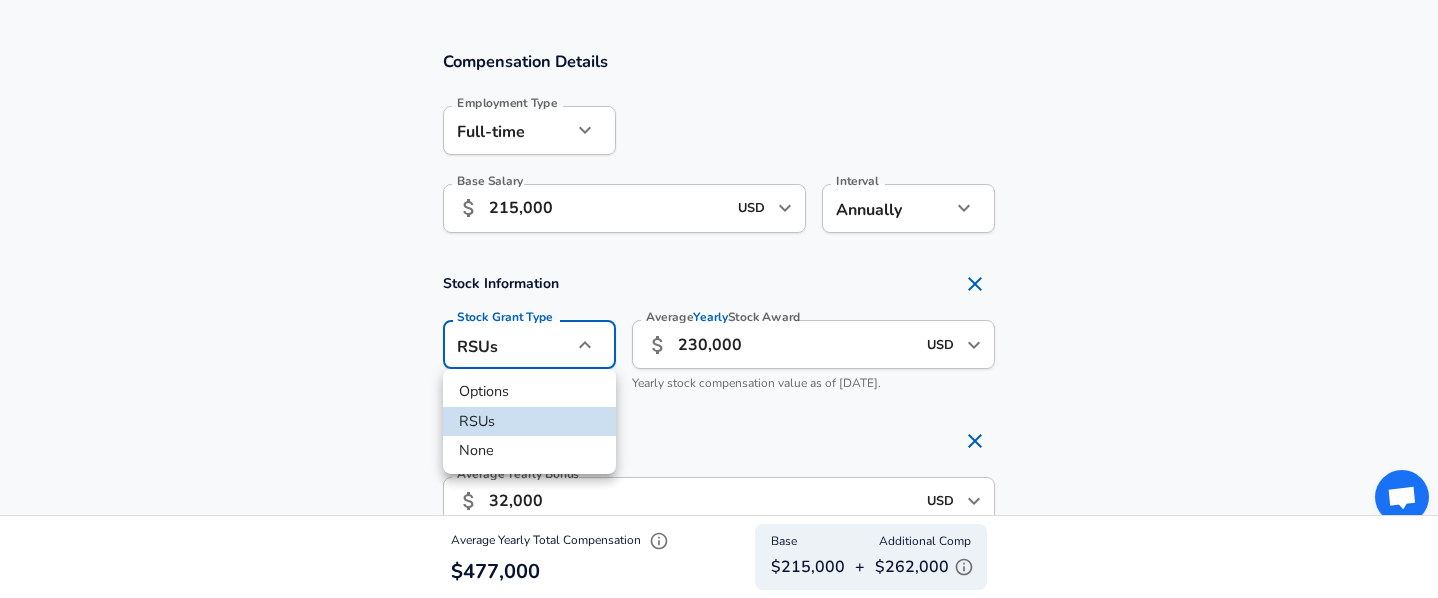 click at bounding box center (719, 299) 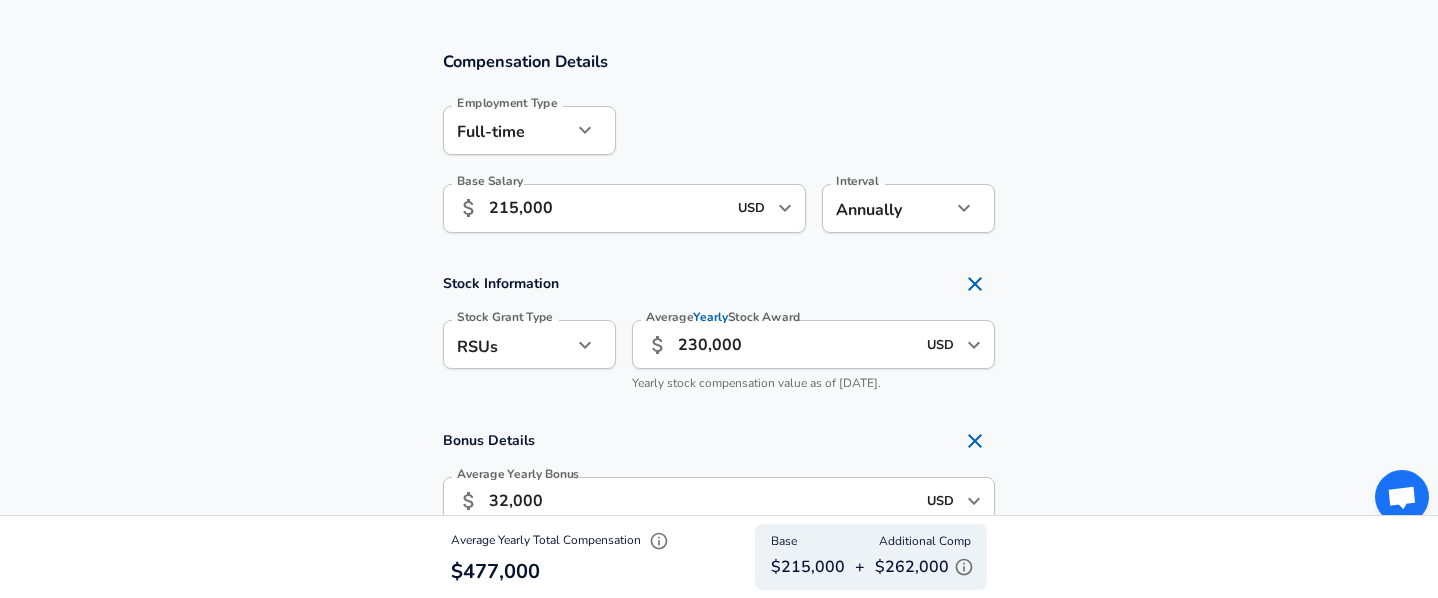 drag, startPoint x: 699, startPoint y: 345, endPoint x: 647, endPoint y: 345, distance: 52 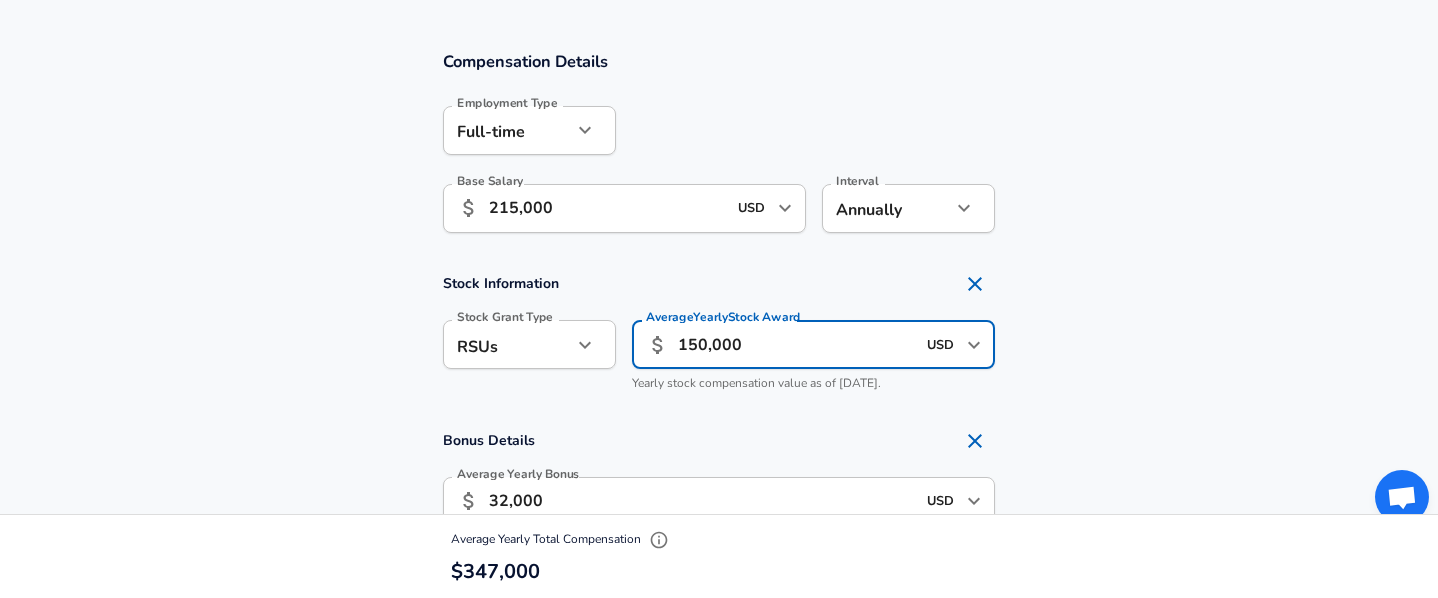 type on "150,000" 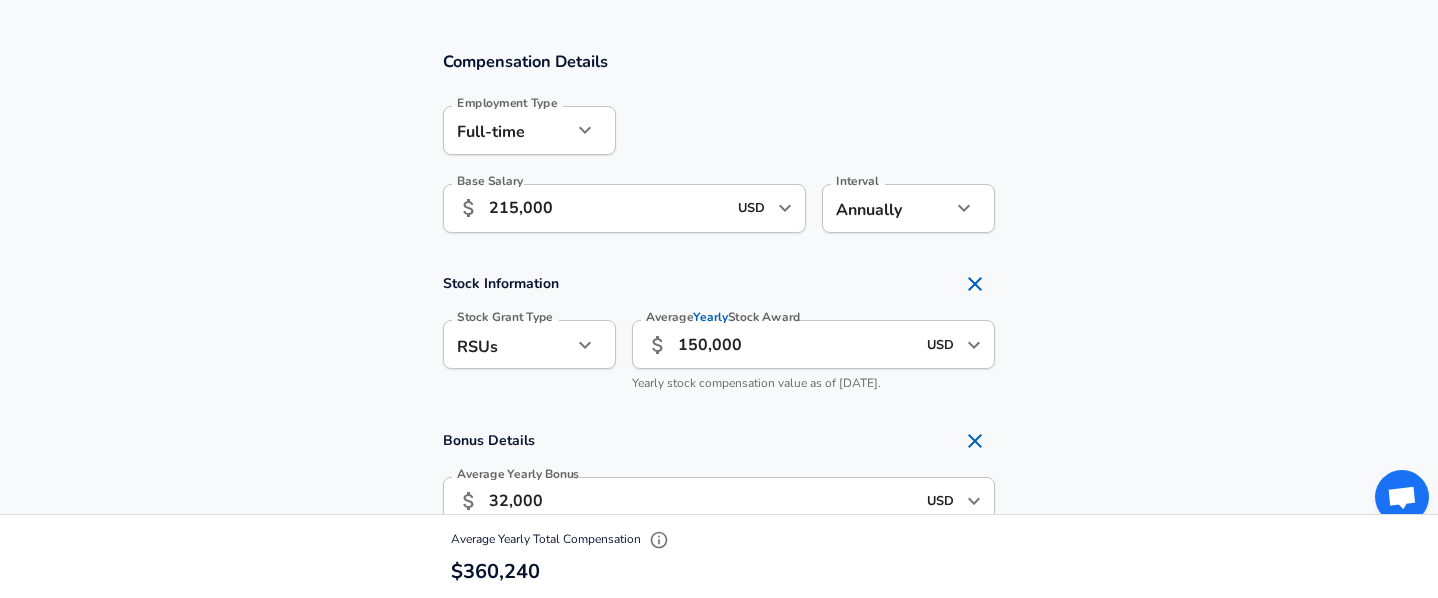 click on "Bonus Details  Average Yearly Bonus ​ 32,000 USD ​ Average Yearly Bonus" at bounding box center [719, 480] 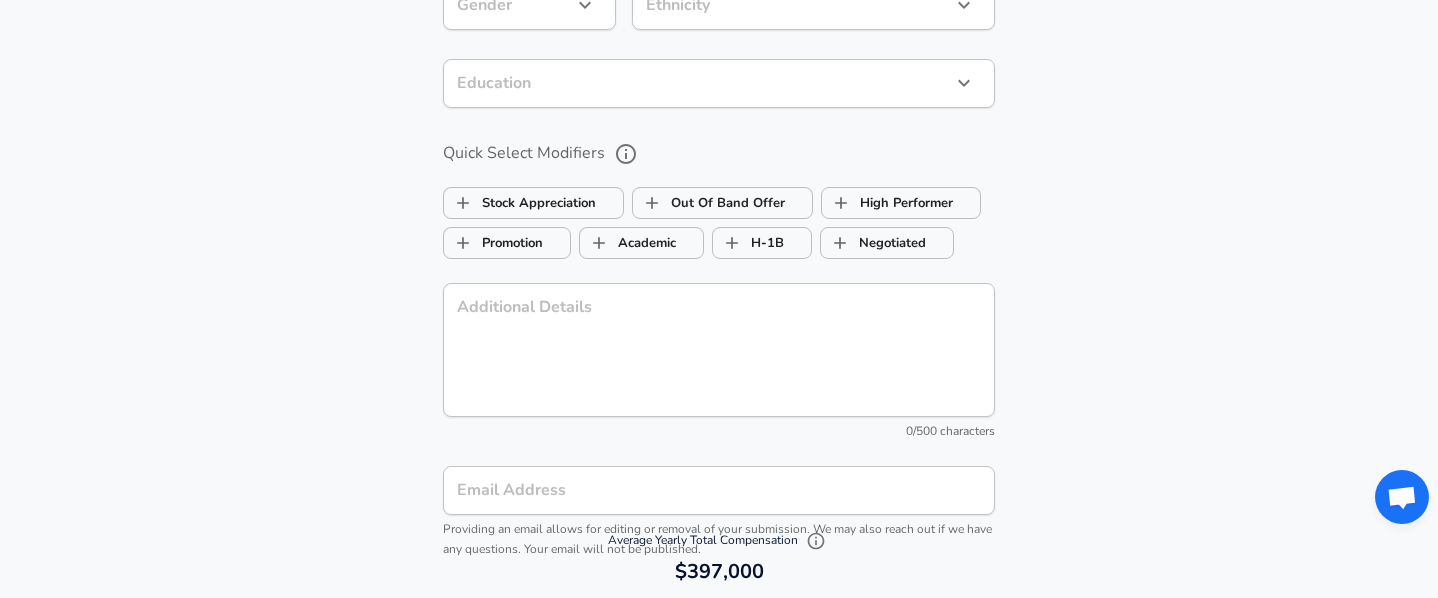 scroll, scrollTop: 2389, scrollLeft: 0, axis: vertical 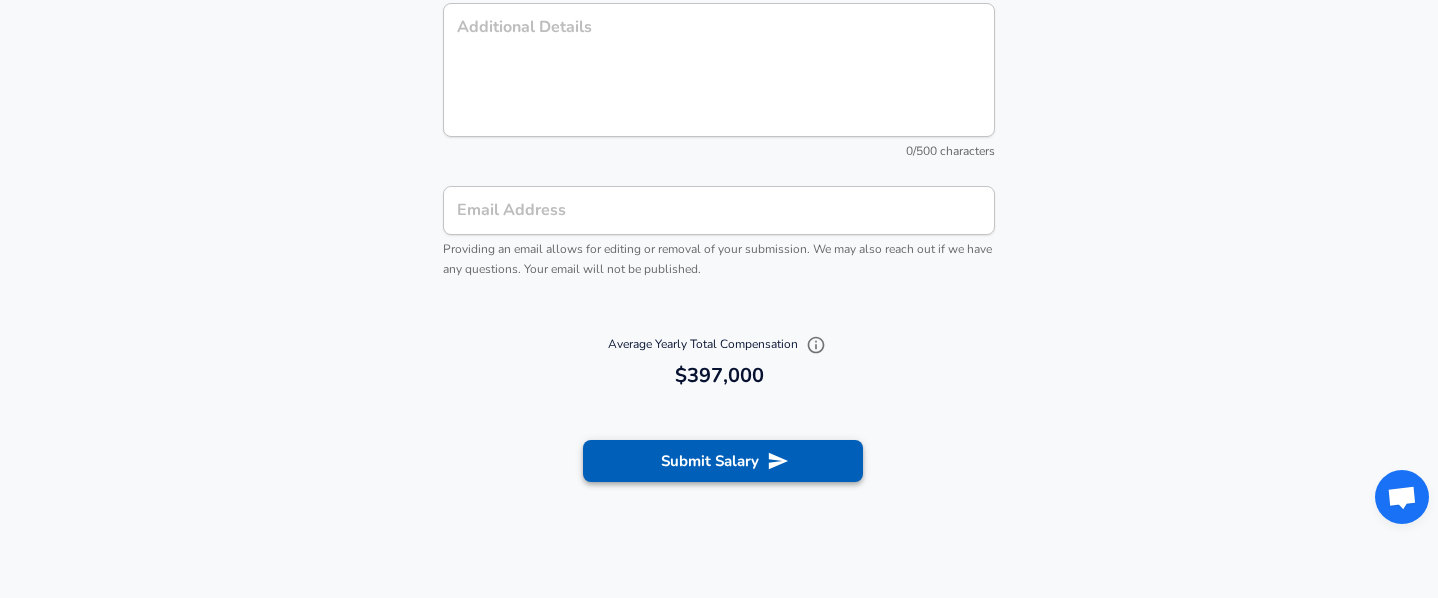 click on "Submit Salary" at bounding box center (723, 461) 